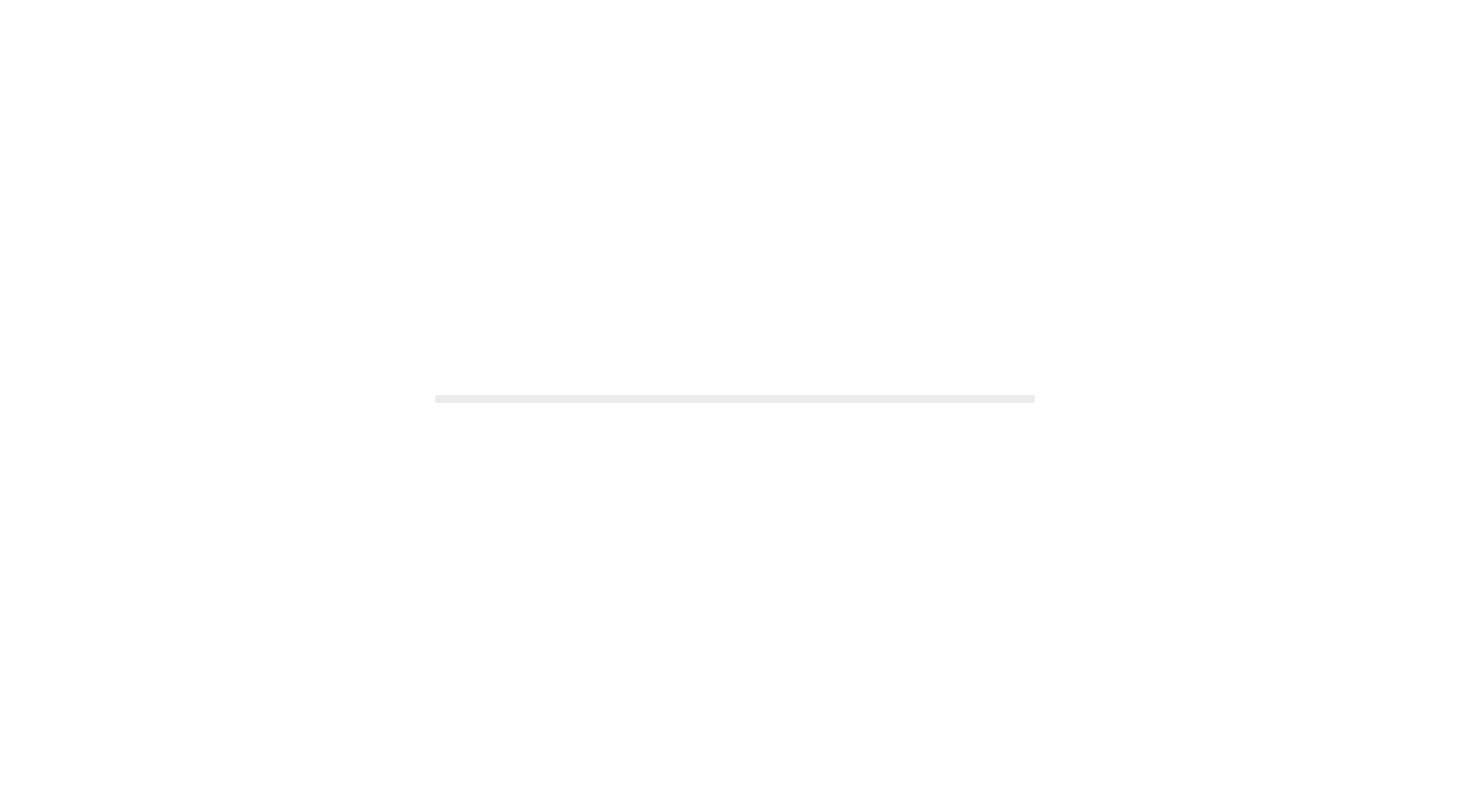 scroll, scrollTop: 0, scrollLeft: 0, axis: both 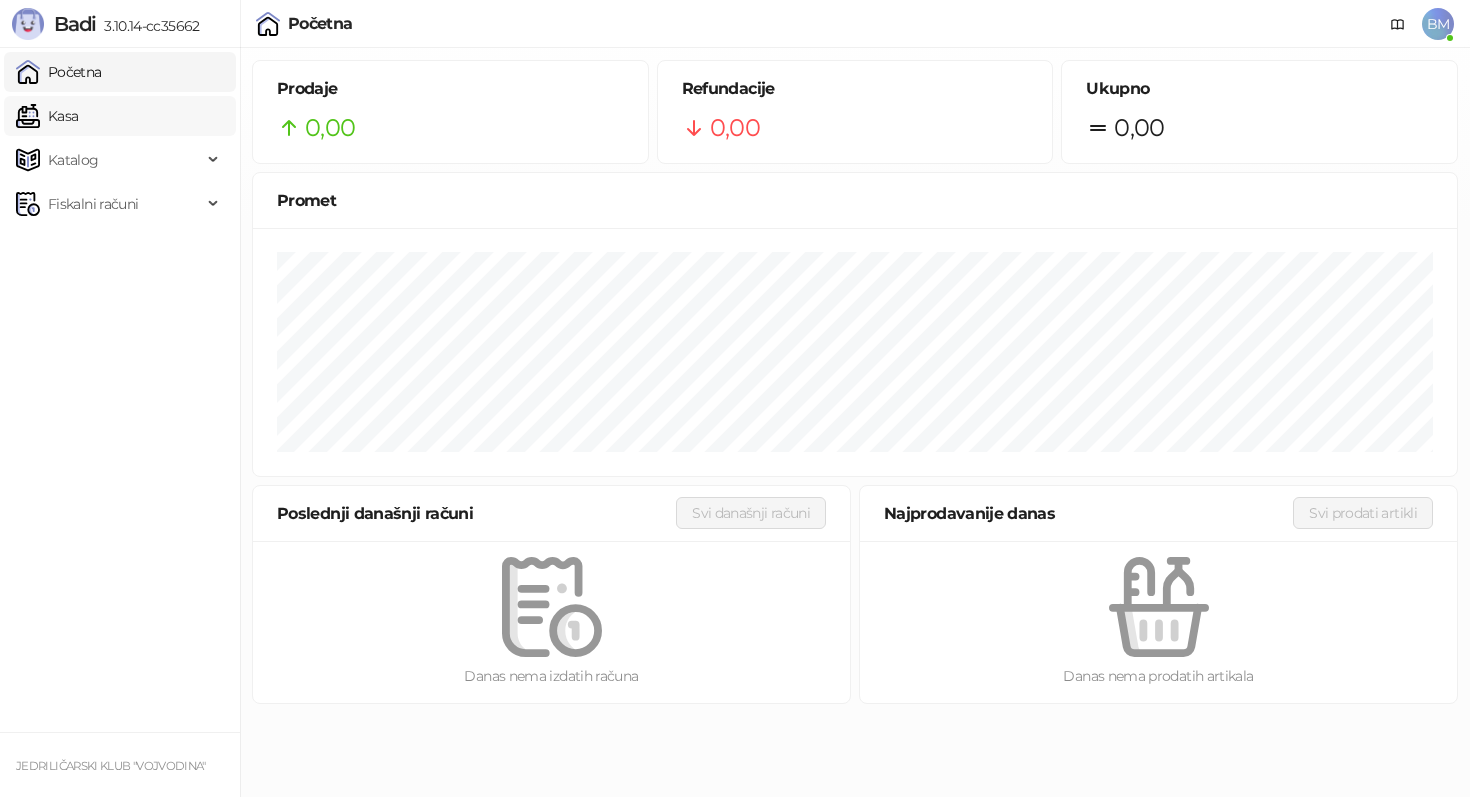click on "Kasa" at bounding box center [47, 116] 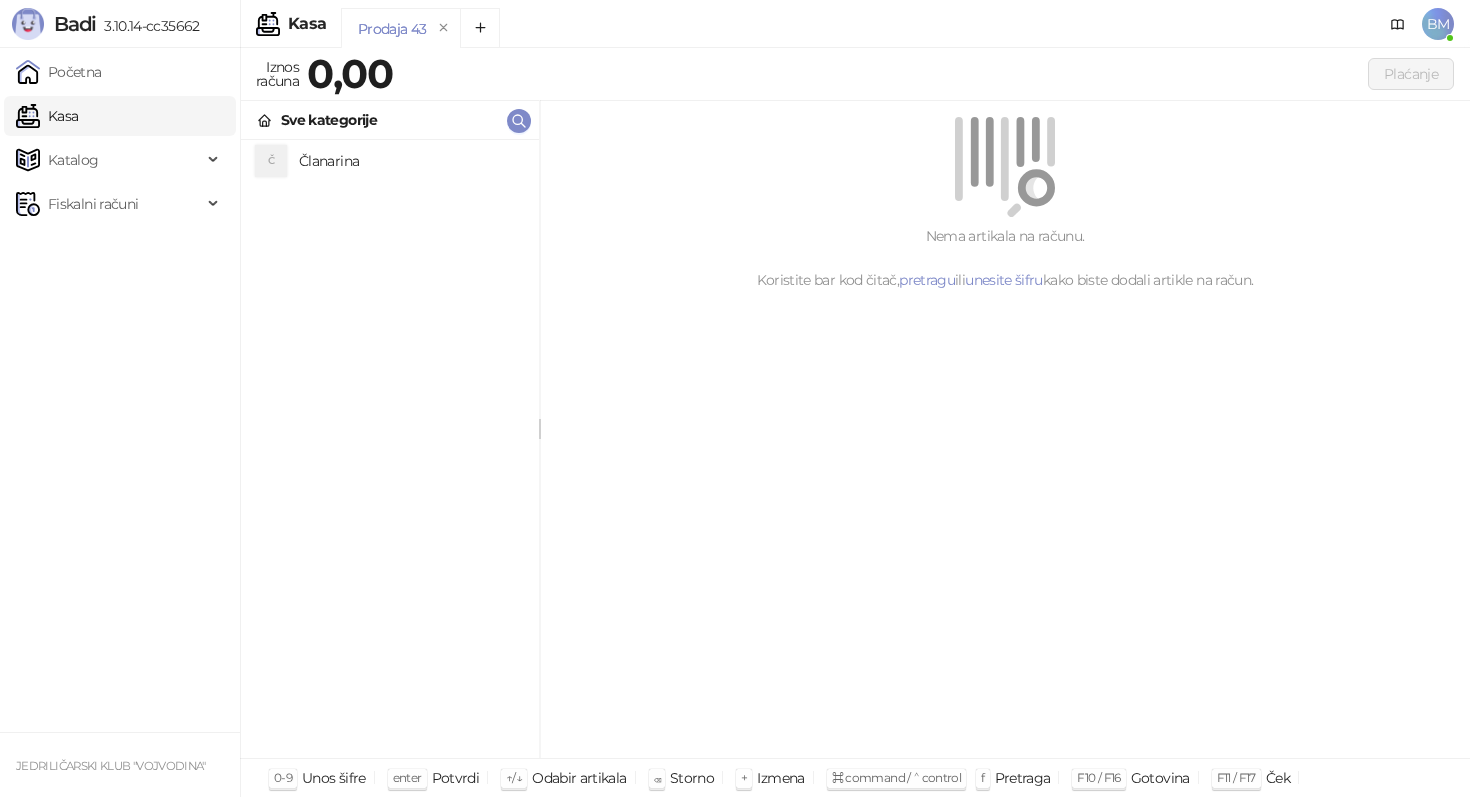click on "Članarina" at bounding box center [411, 161] 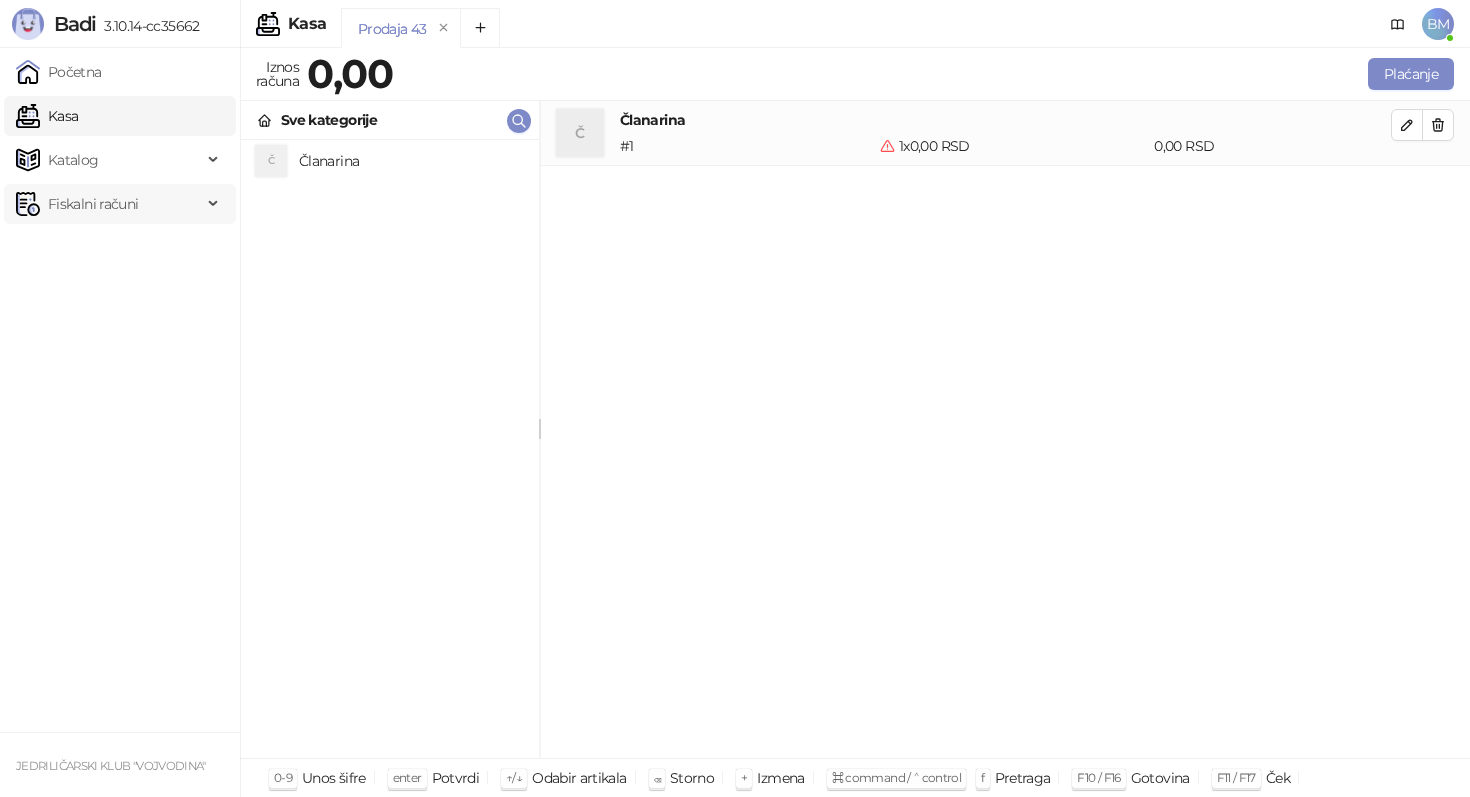 click on "Fiskalni računi" at bounding box center (93, 204) 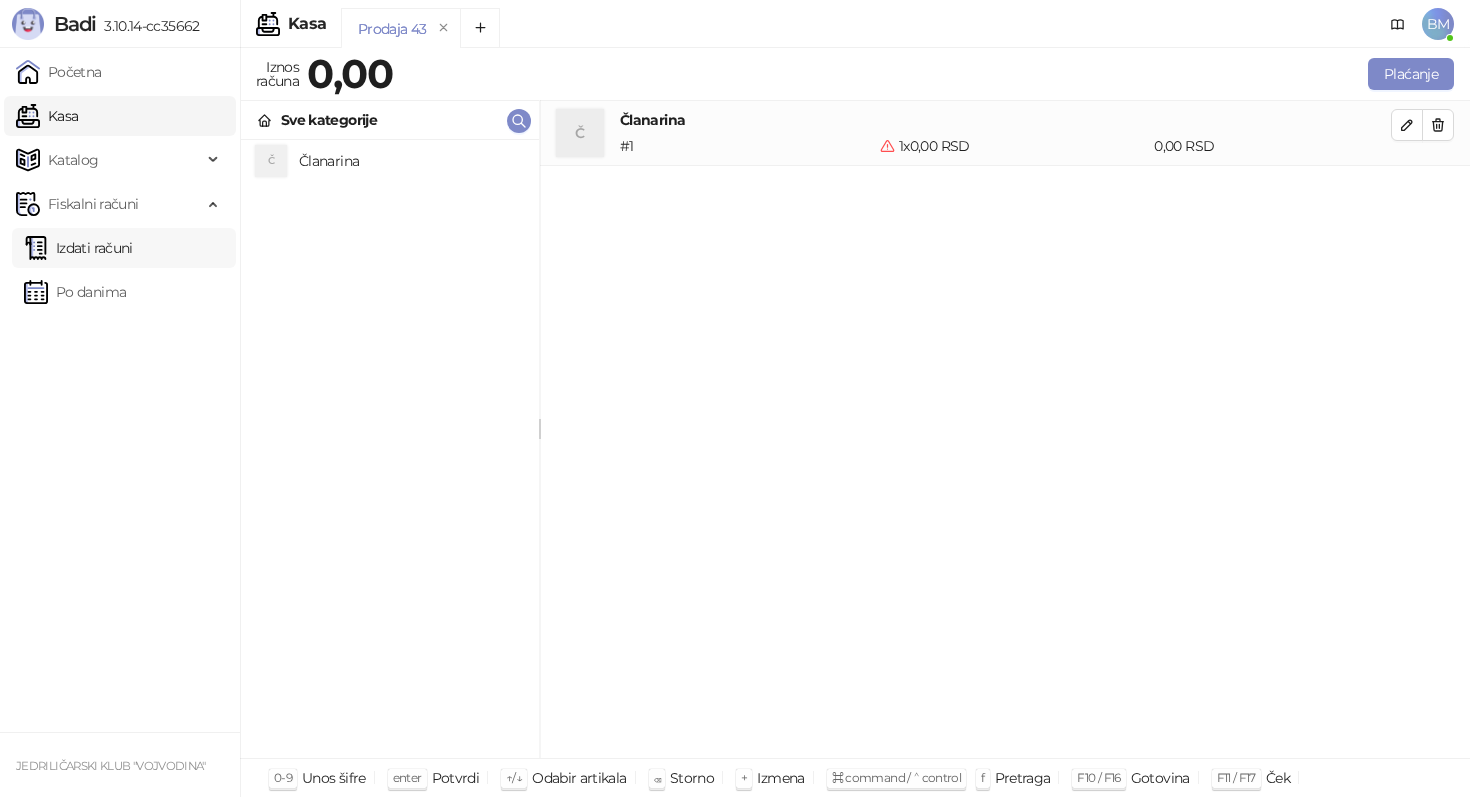click on "Izdati računi" at bounding box center [78, 248] 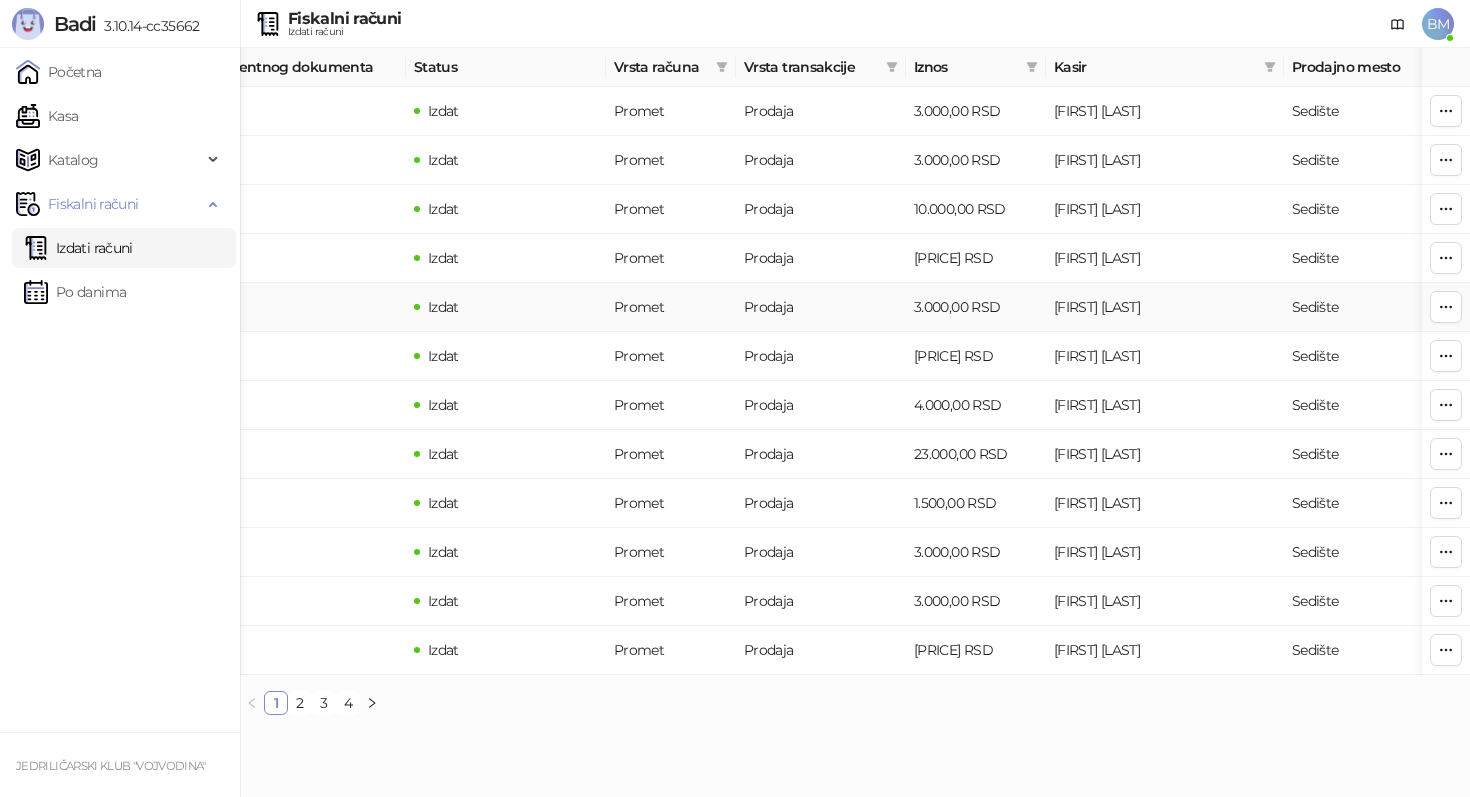 scroll, scrollTop: 0, scrollLeft: 479, axis: horizontal 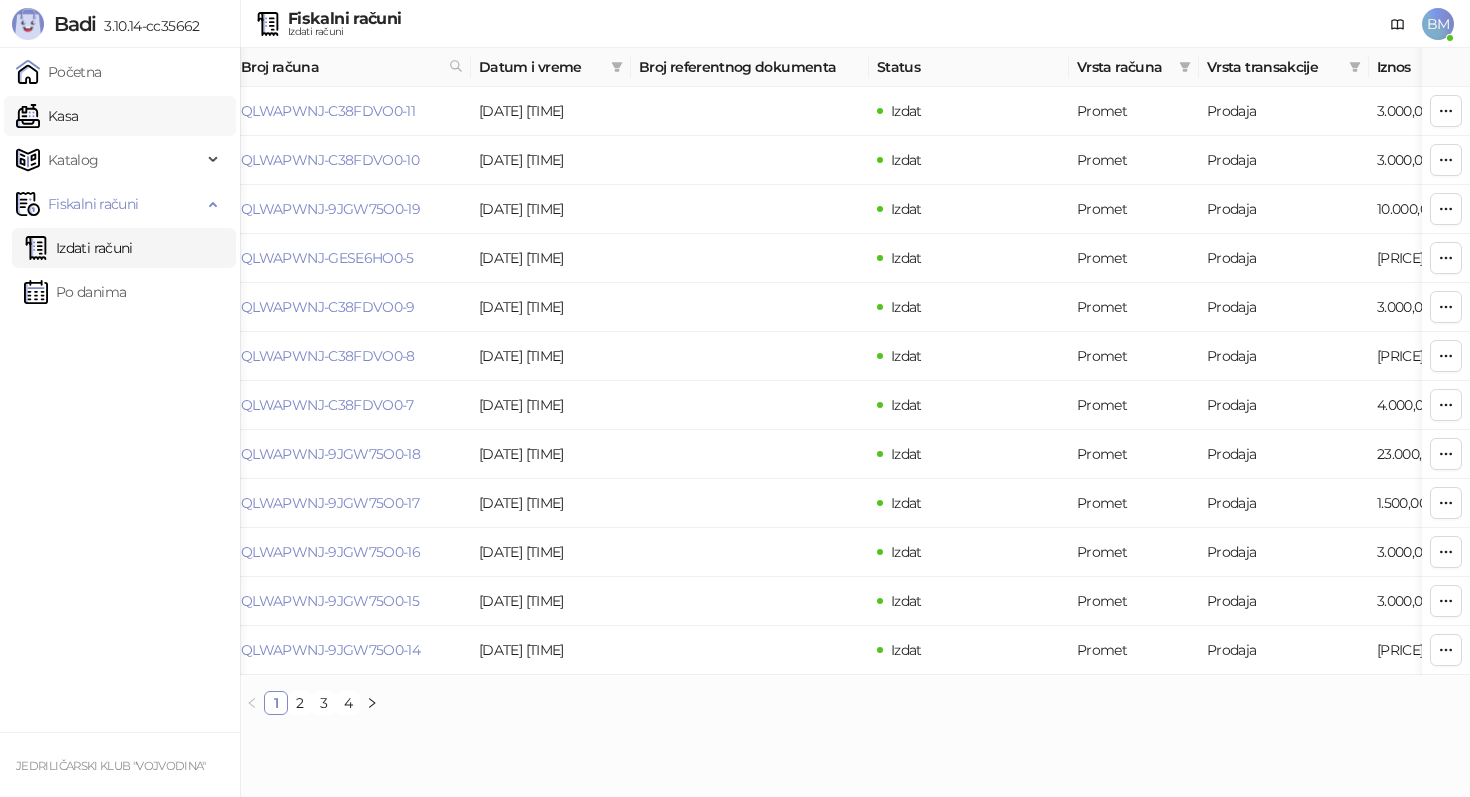 click on "Kasa" at bounding box center [47, 116] 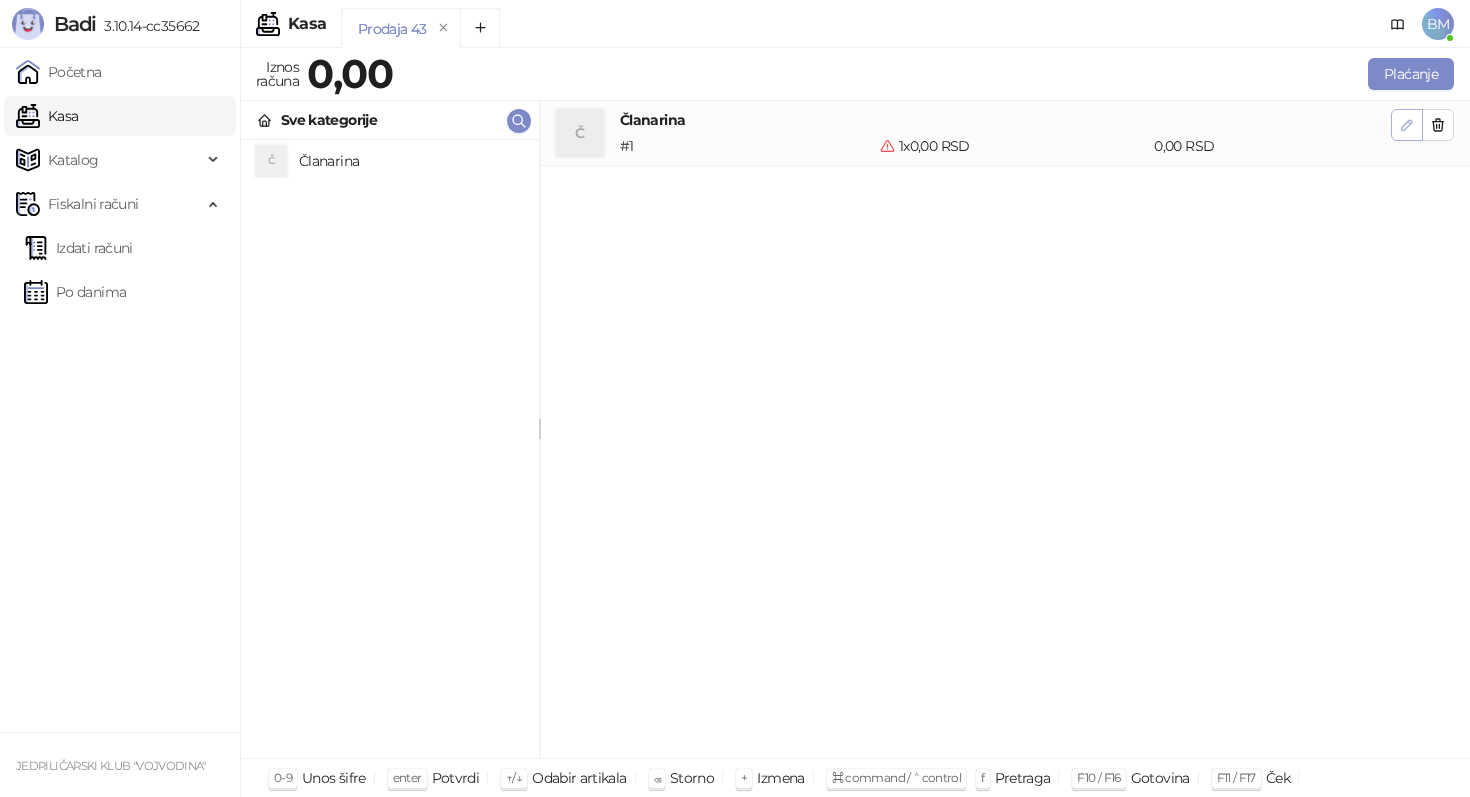 click 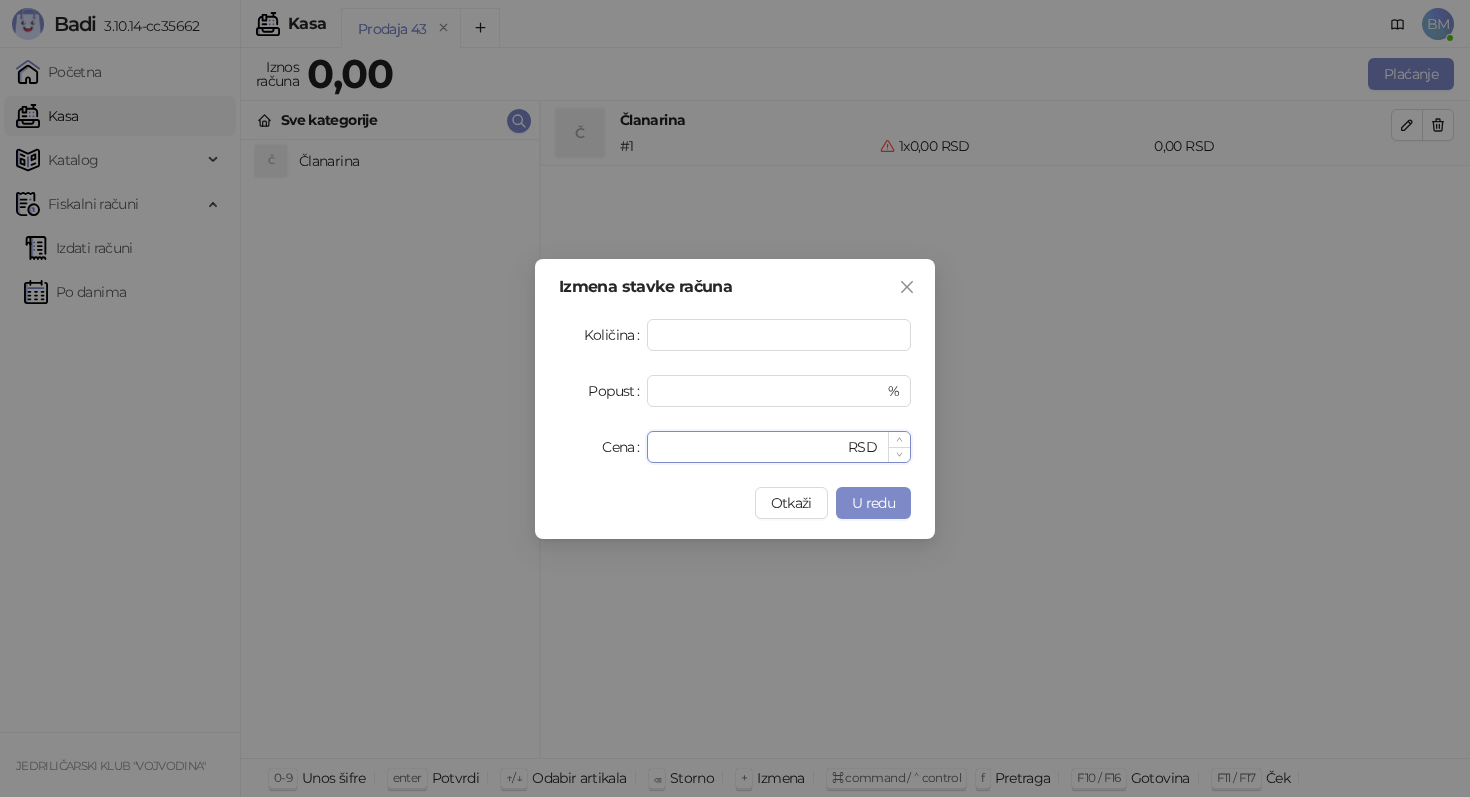 click on "*" at bounding box center (751, 447) 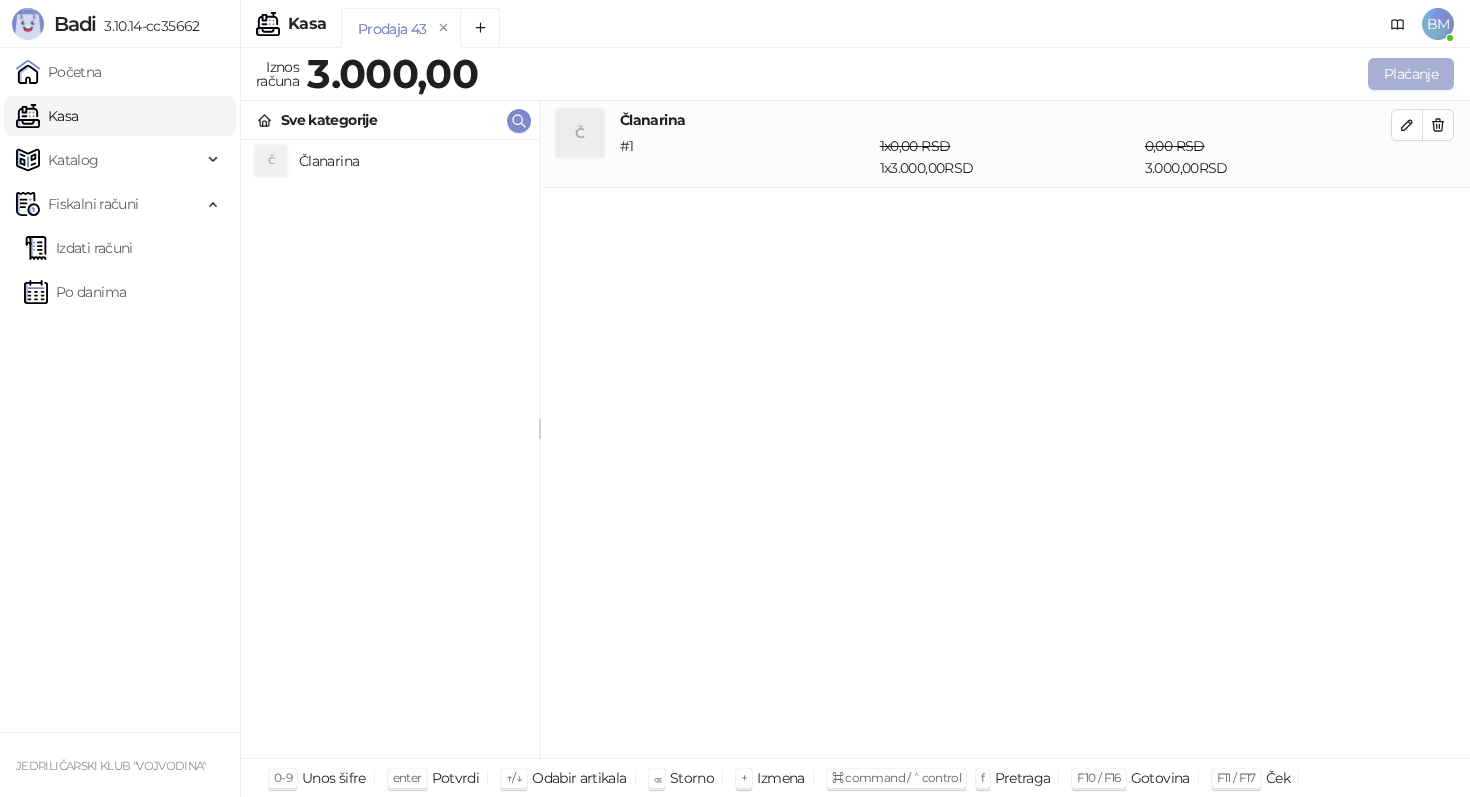 click on "Plaćanje" at bounding box center [1411, 74] 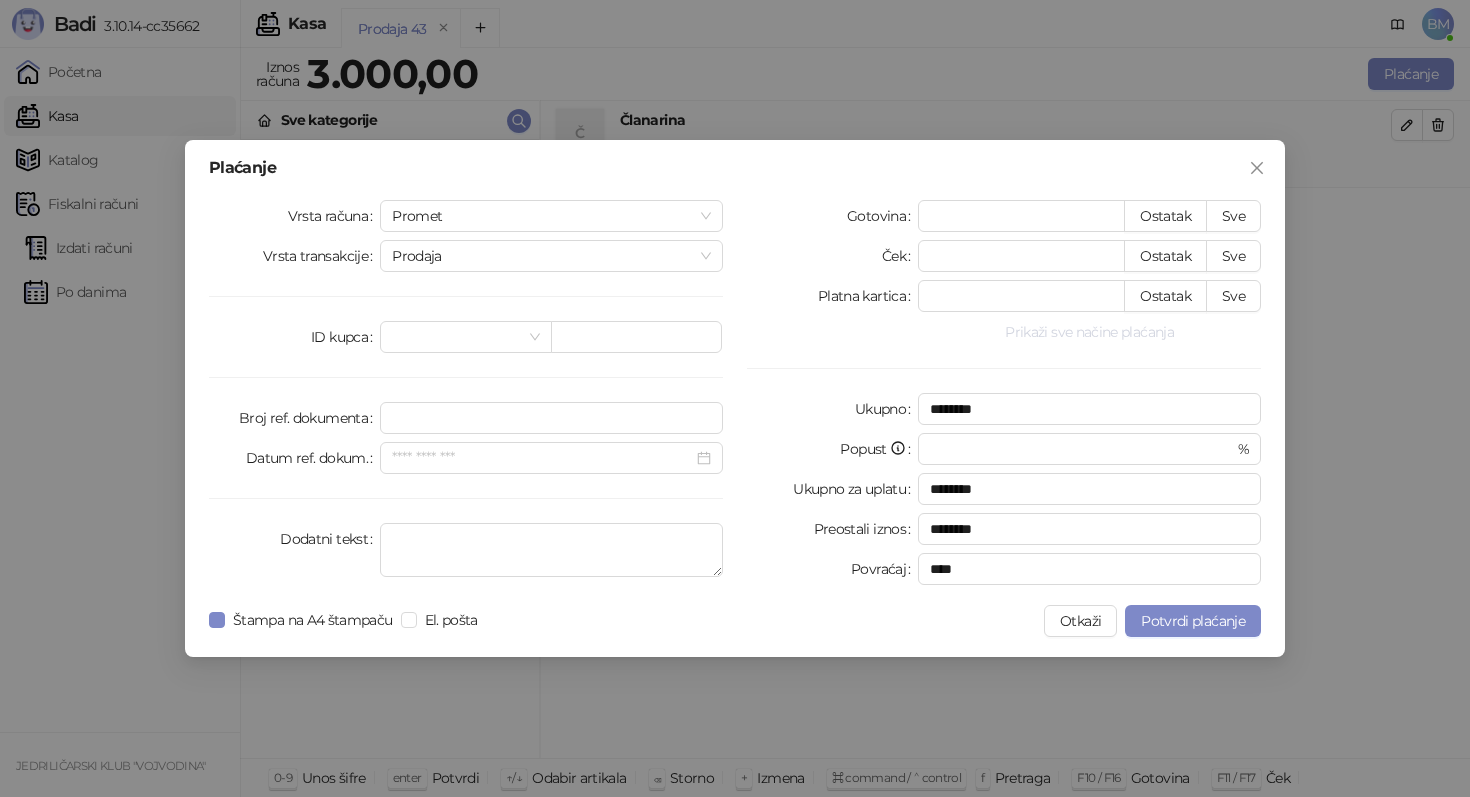 click on "Prikaži sve načine plaćanja" at bounding box center [1089, 332] 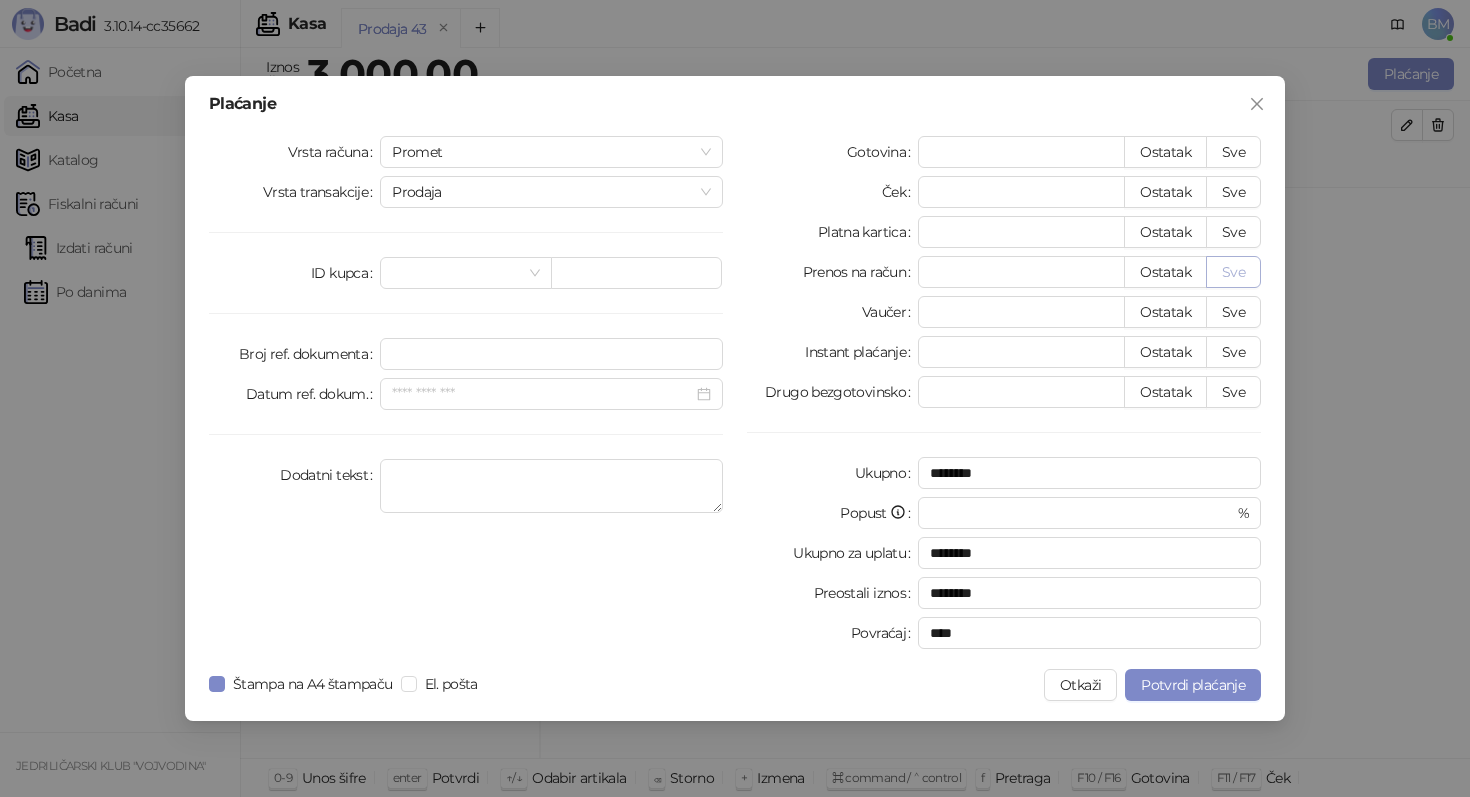 click on "Sve" at bounding box center (1233, 272) 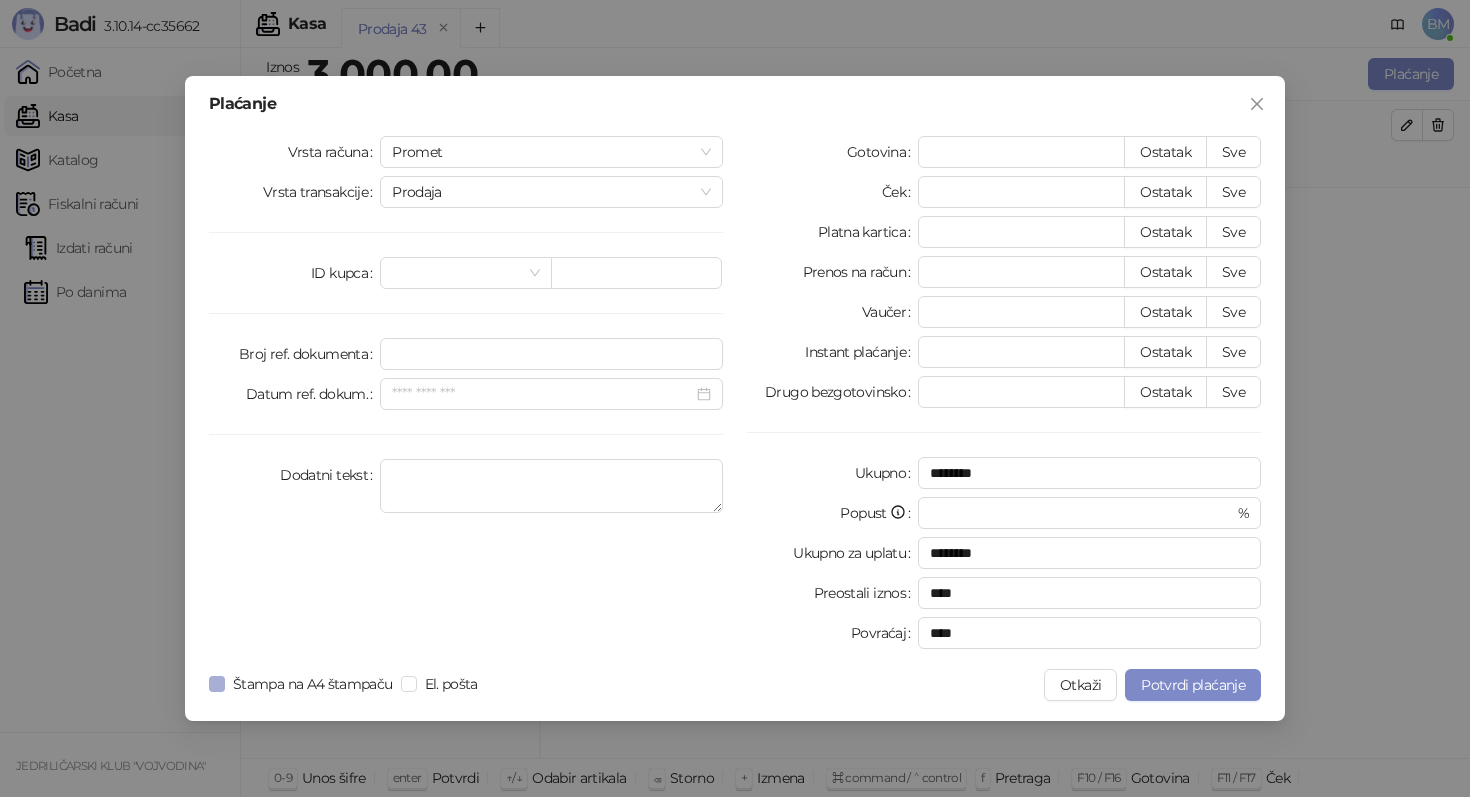 click on "Štampa na A4 štampaču" at bounding box center (313, 684) 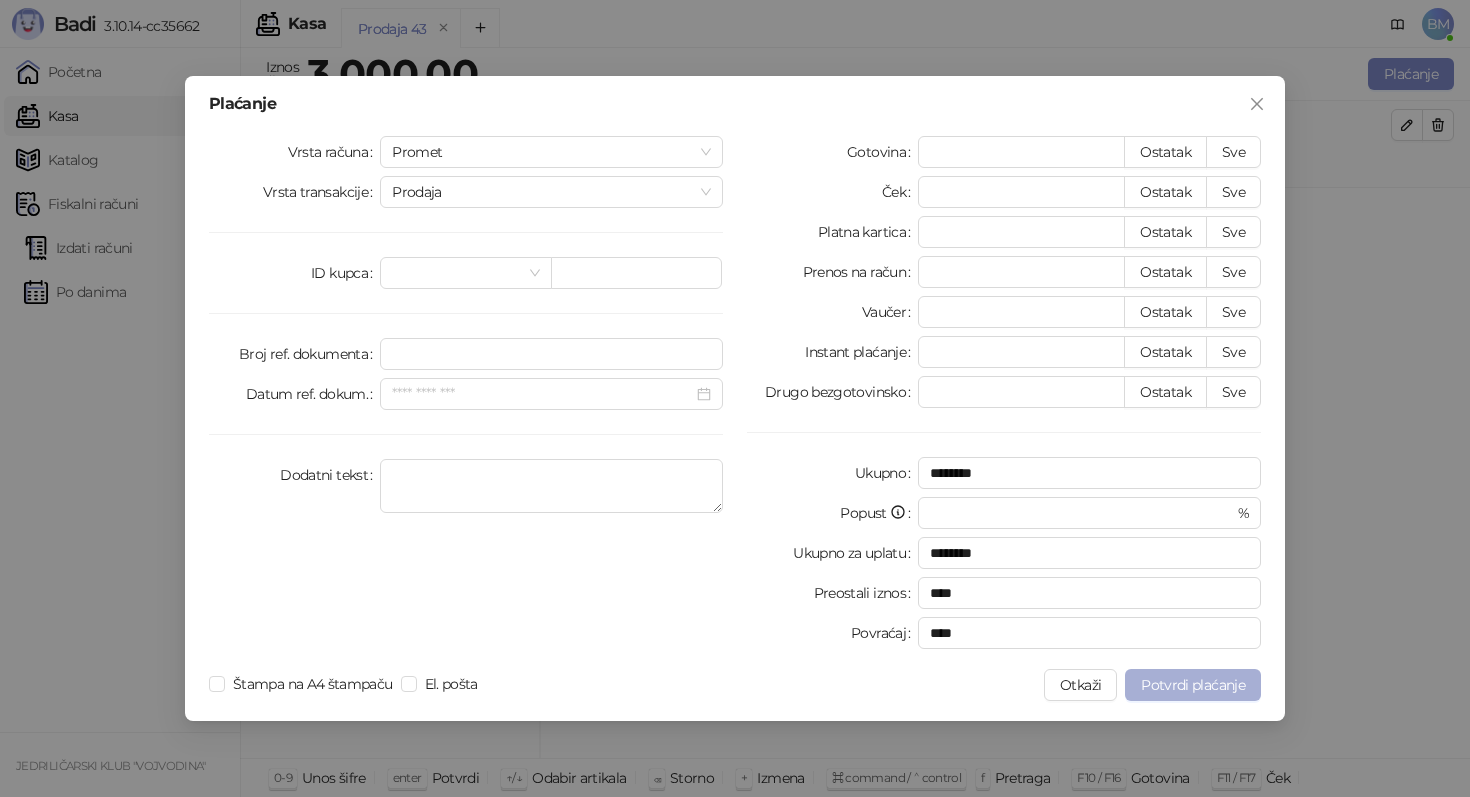 click on "Potvrdi plaćanje" at bounding box center (1193, 685) 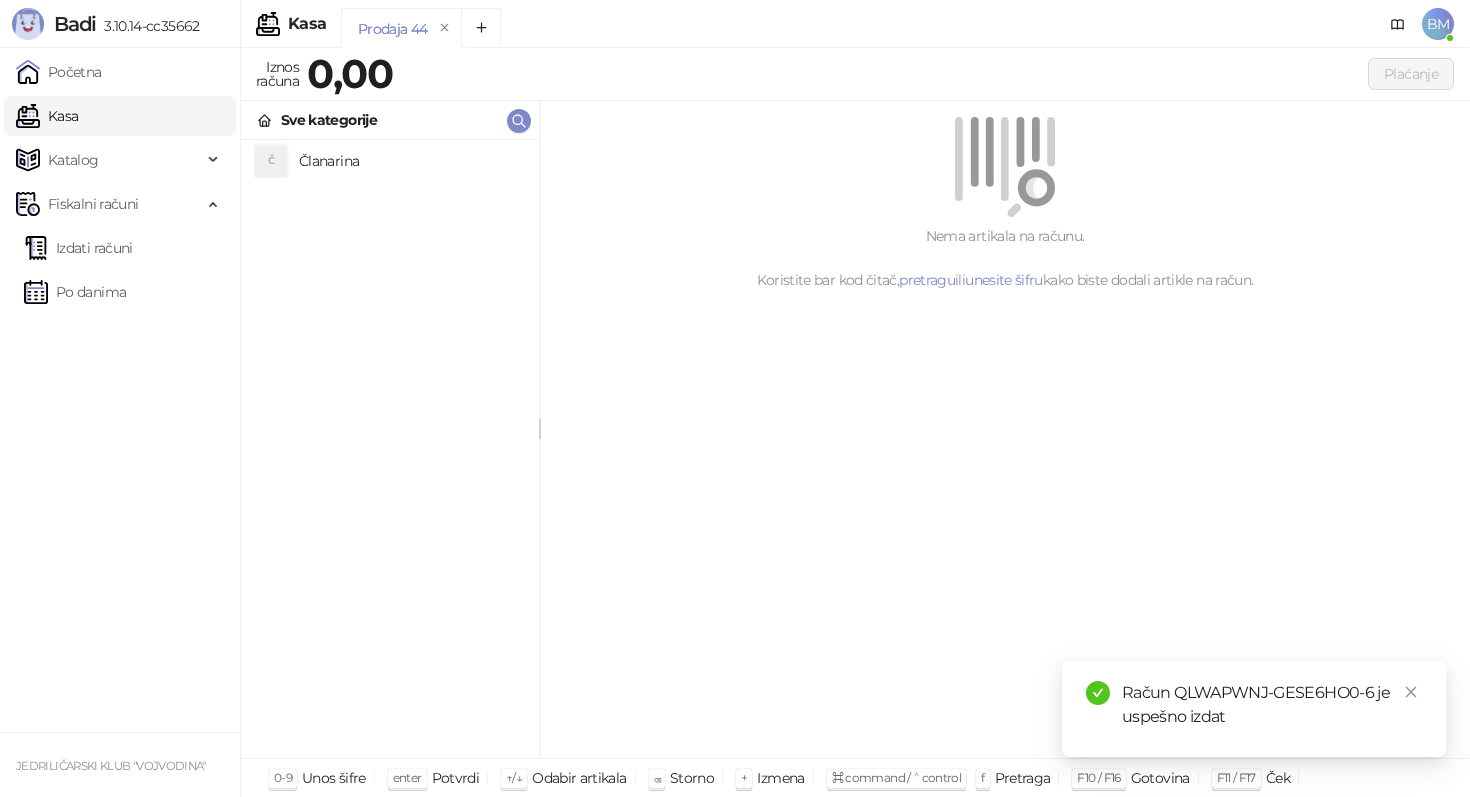 click on "Članarina" at bounding box center (411, 161) 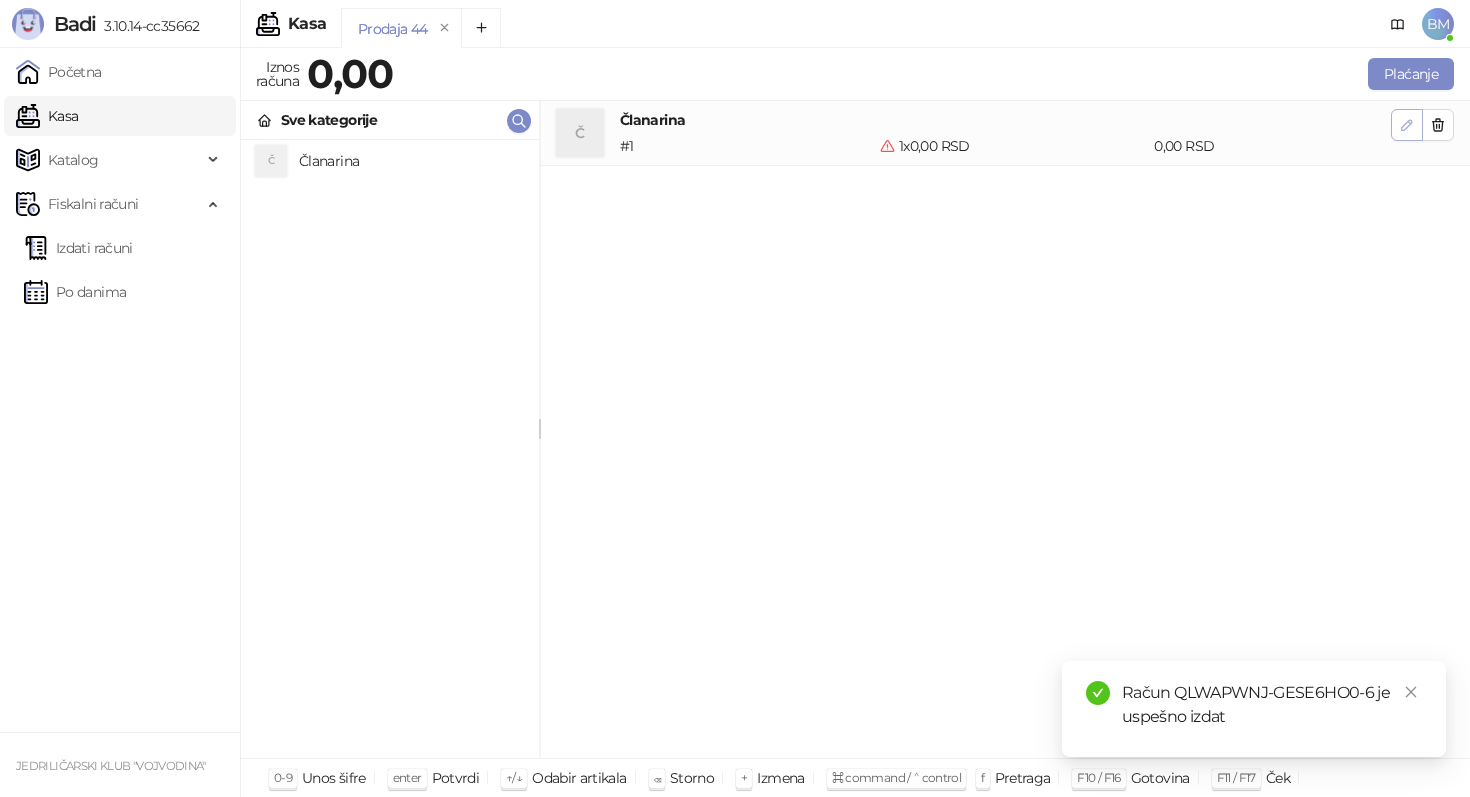 click 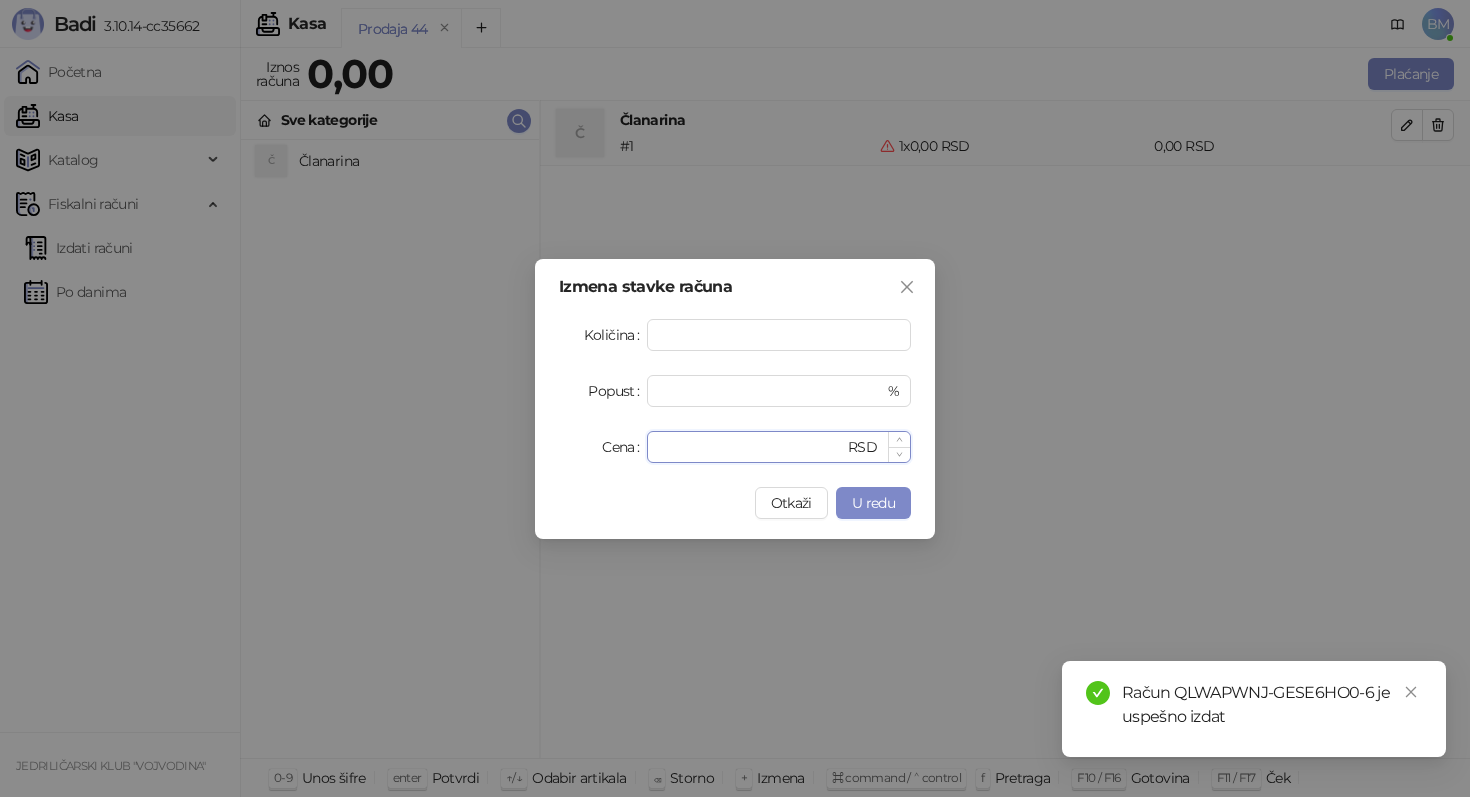click on "*" at bounding box center (751, 447) 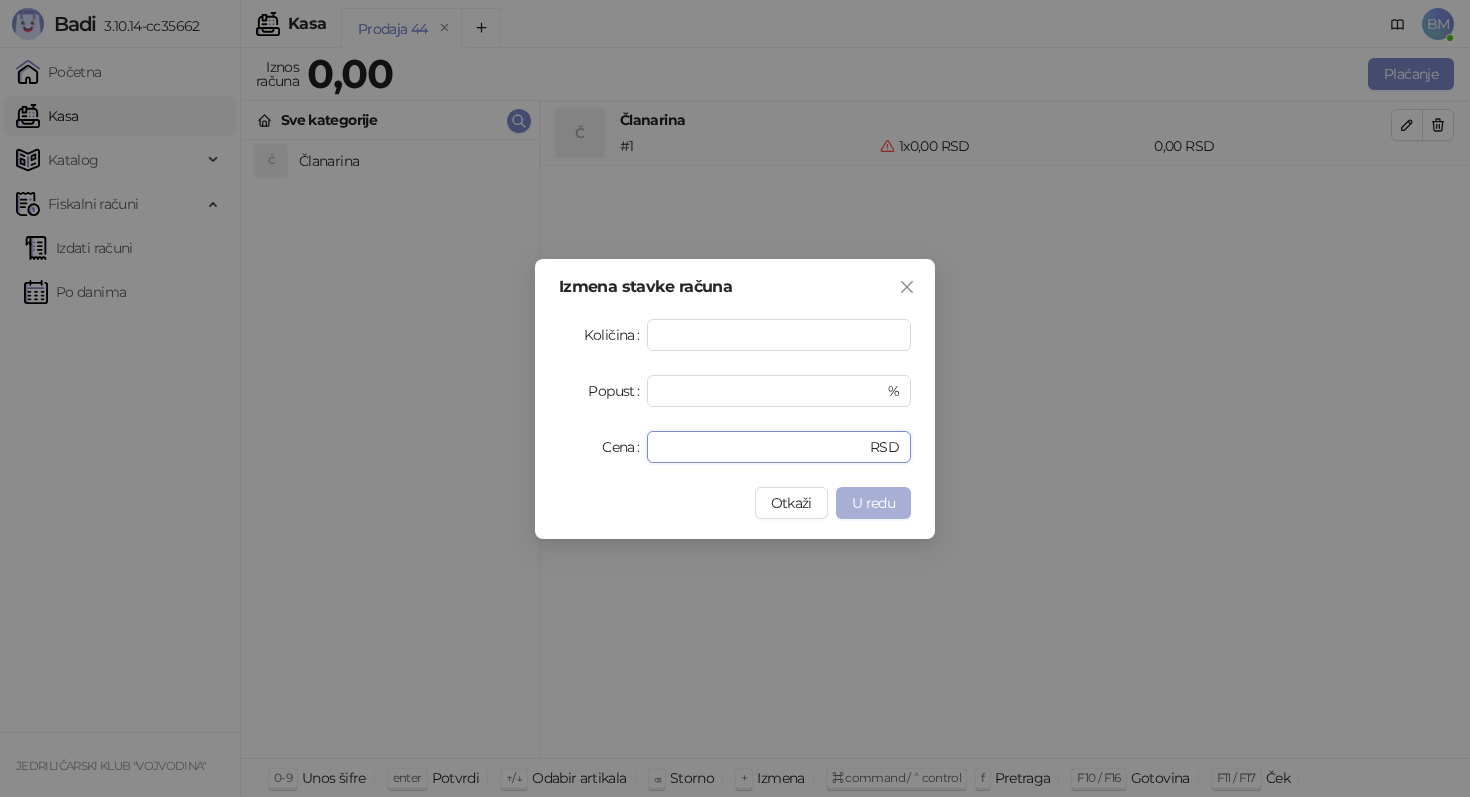 type on "*****" 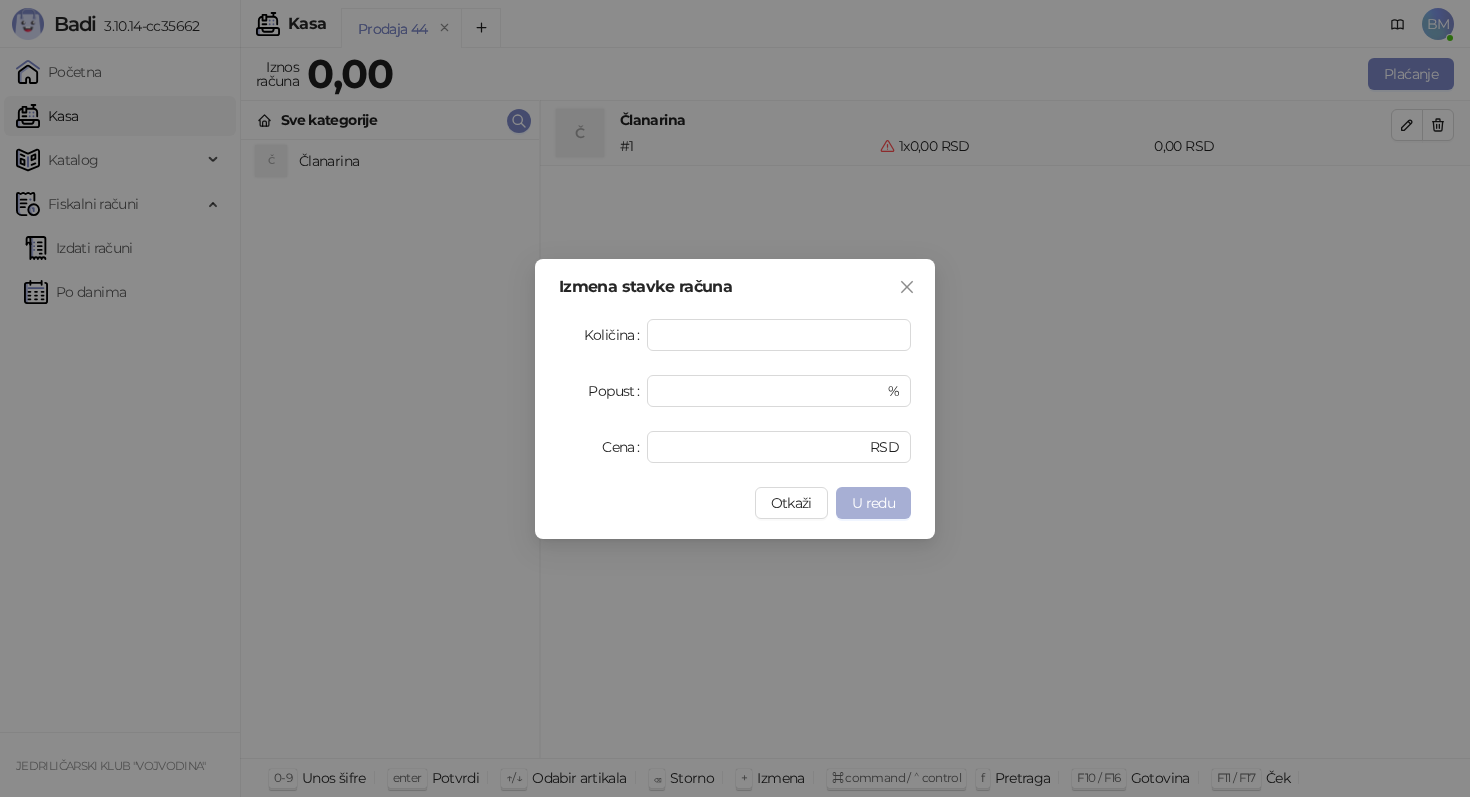click on "U redu" at bounding box center [873, 503] 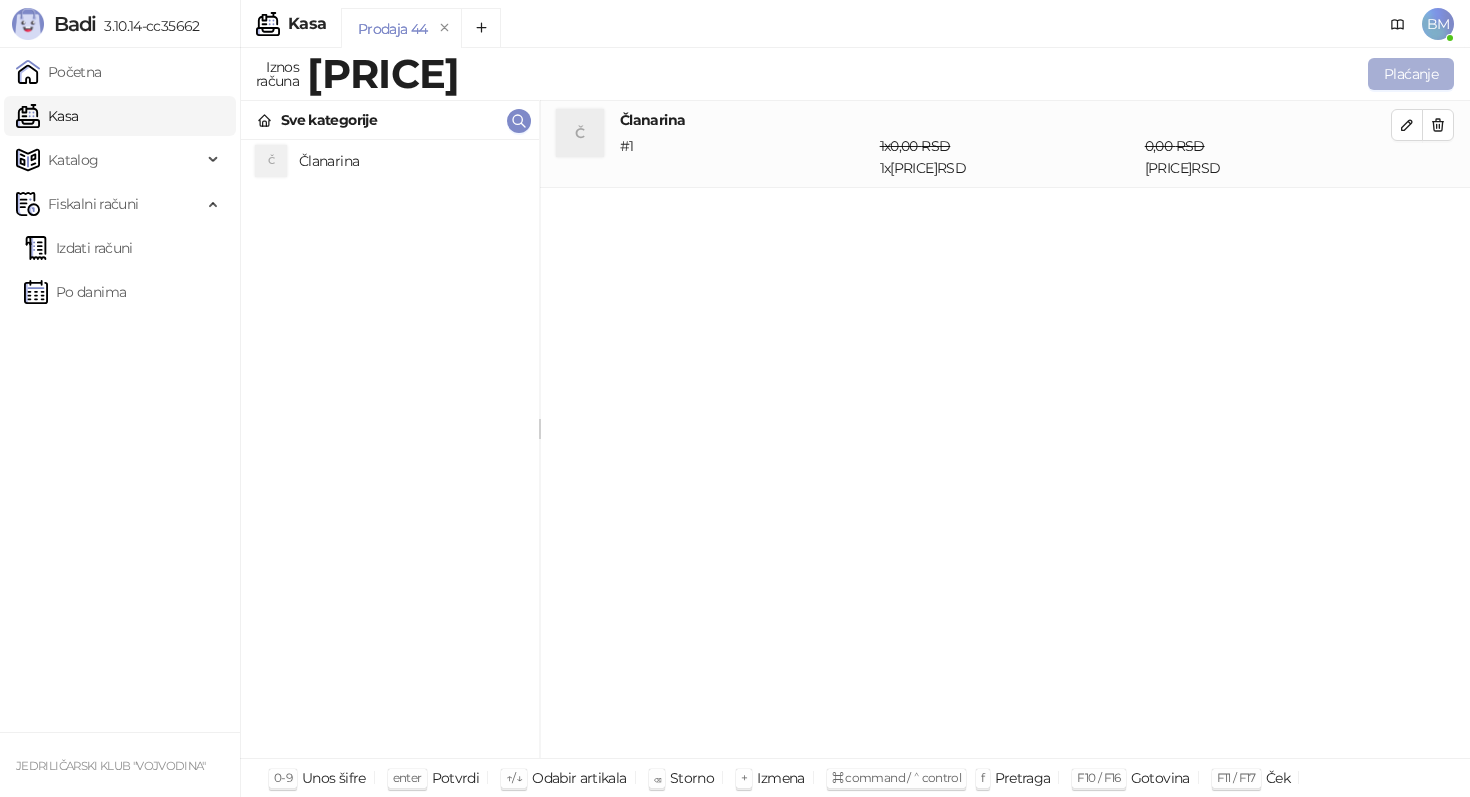 click on "Plaćanje" at bounding box center (1411, 74) 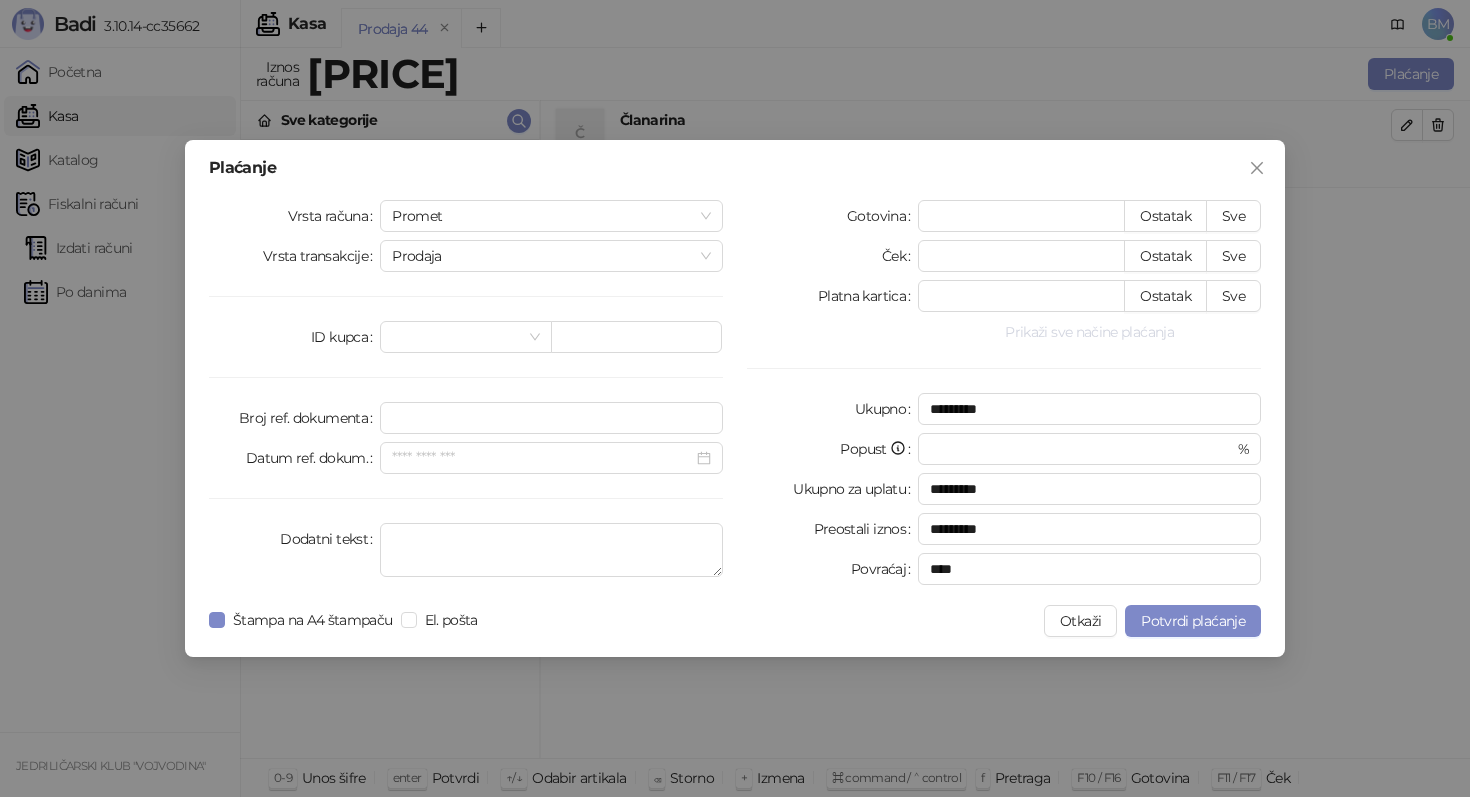 click on "Prikaži sve načine plaćanja" at bounding box center [1089, 332] 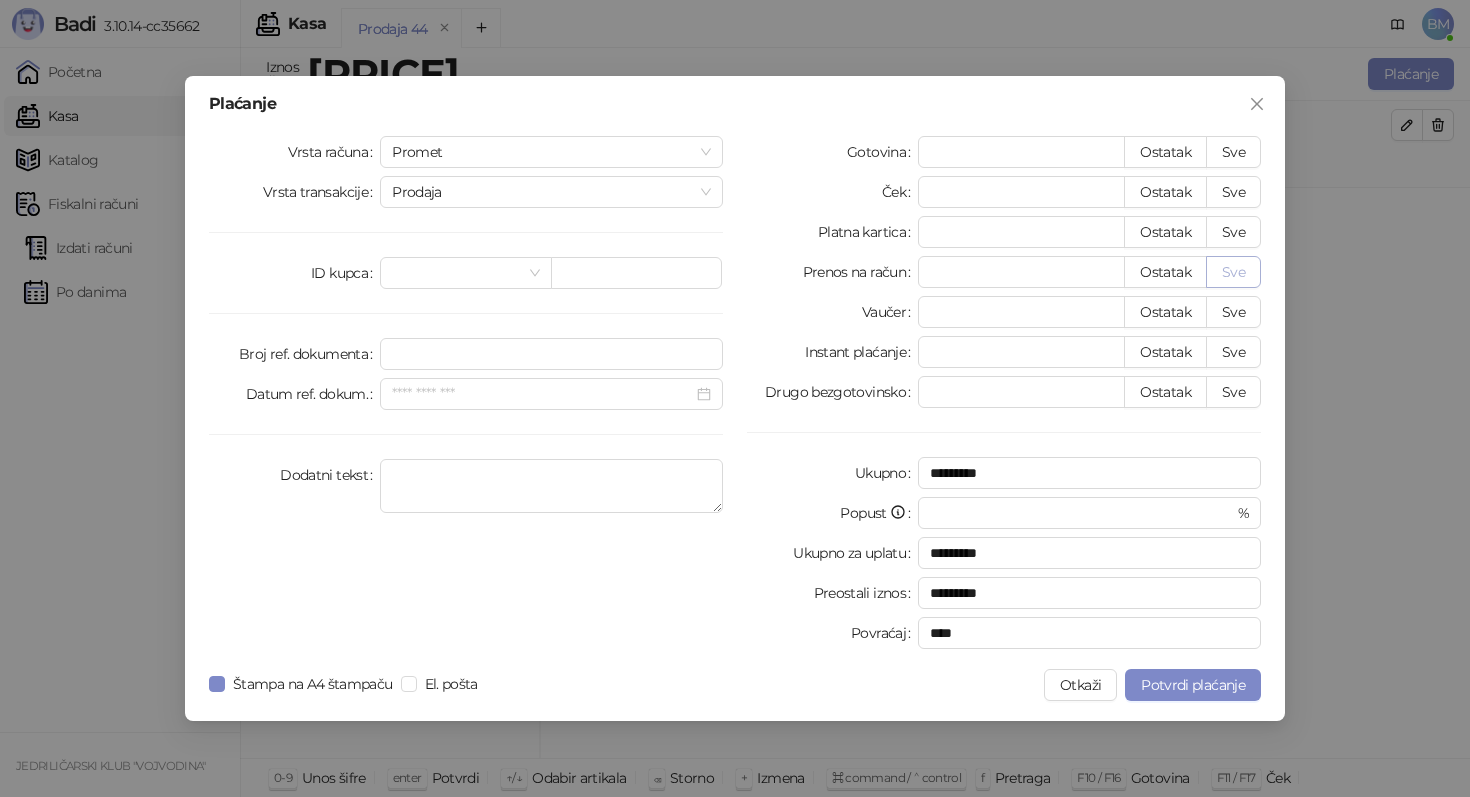 click on "Sve" at bounding box center [1233, 272] 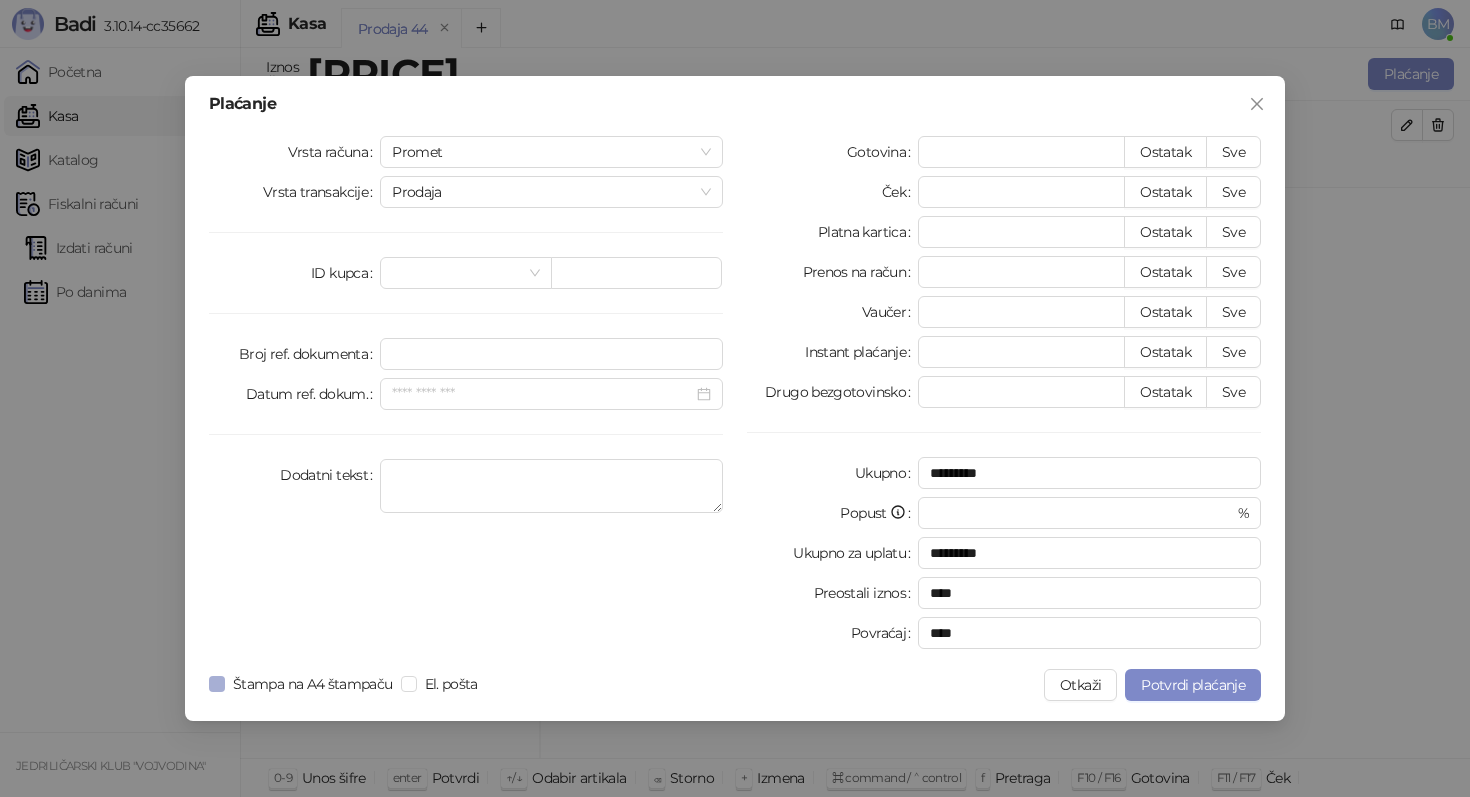 click on "Štampa na A4 štampaču" at bounding box center (313, 684) 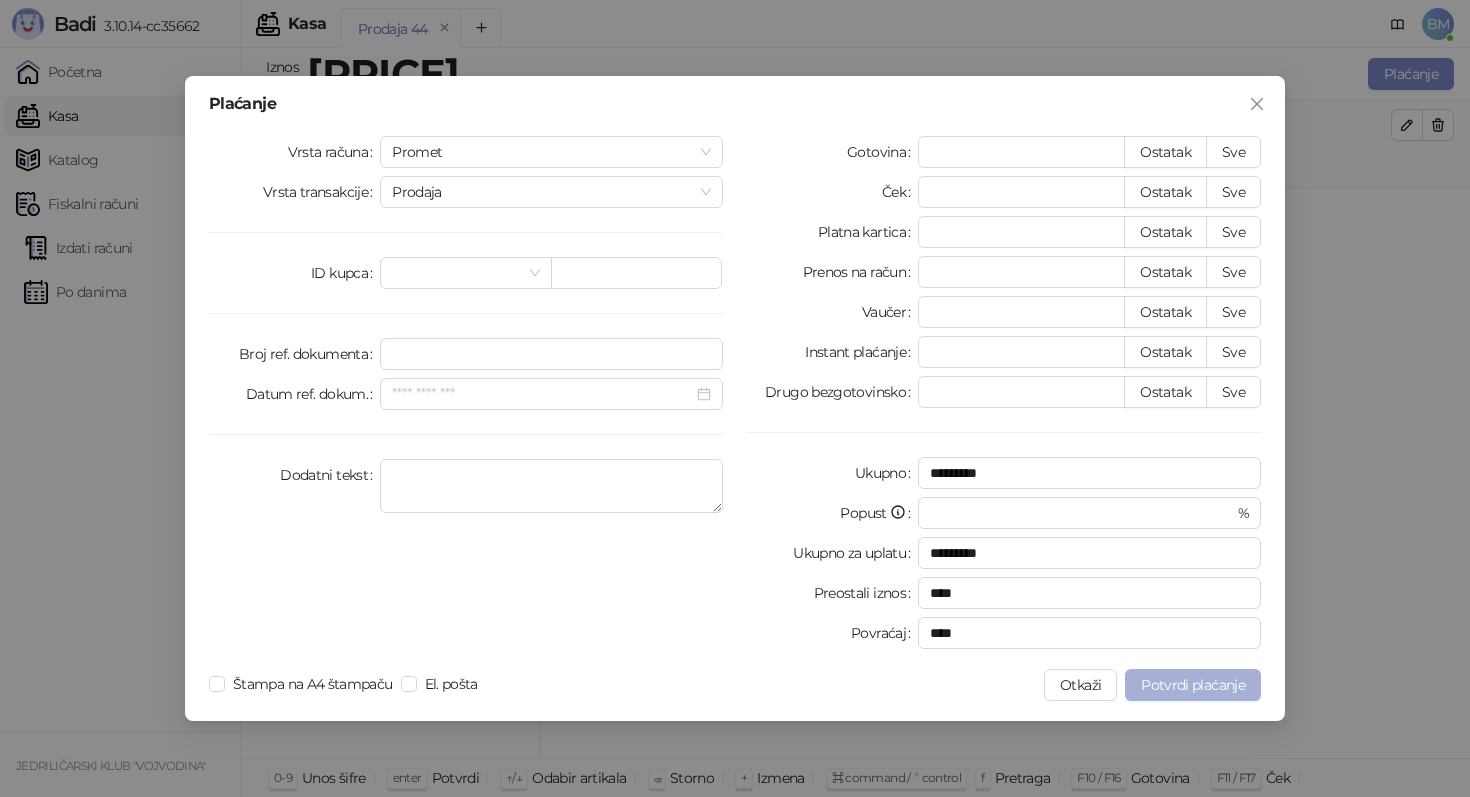click on "Potvrdi plaćanje" at bounding box center (1193, 685) 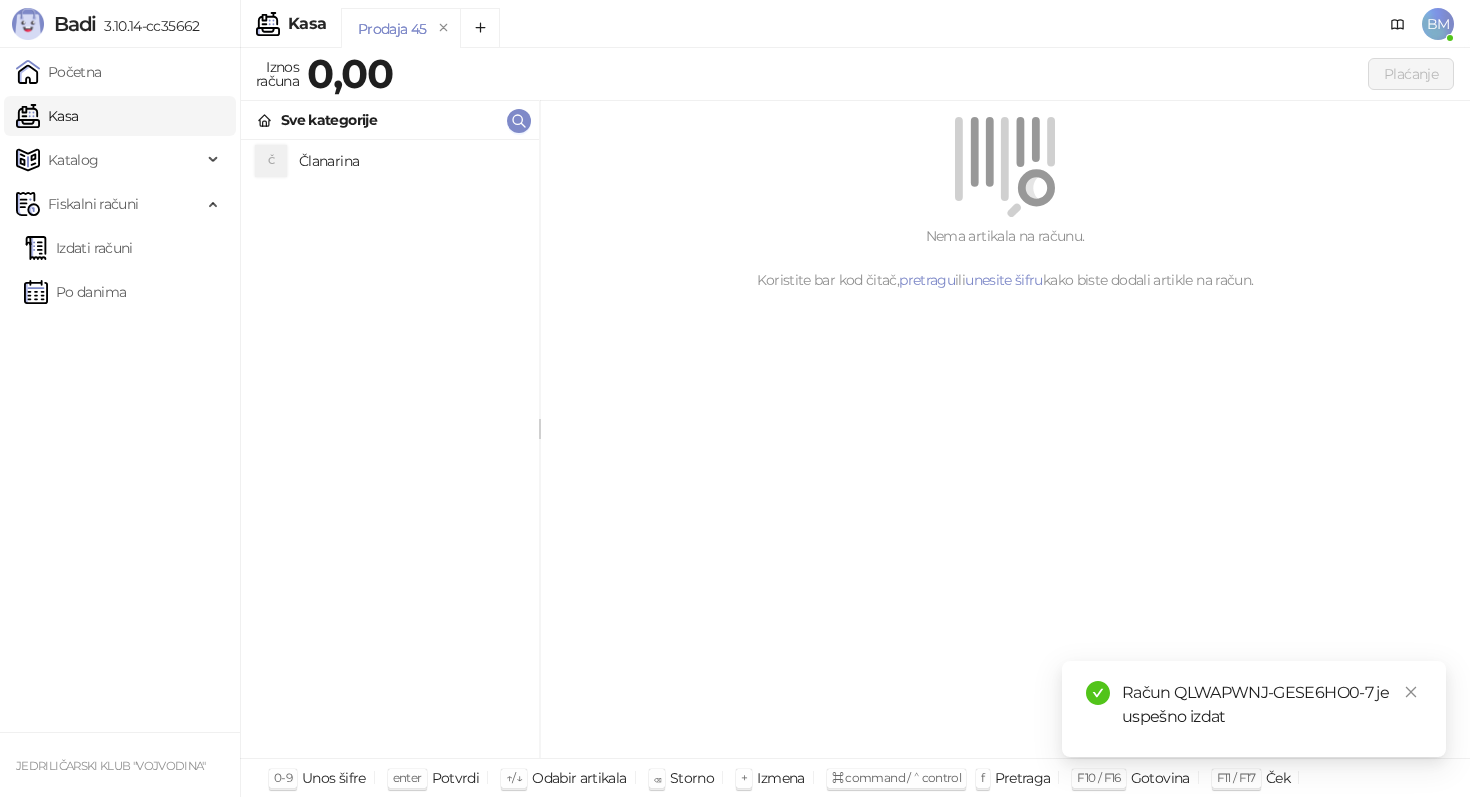 click on "Članarina" at bounding box center (411, 161) 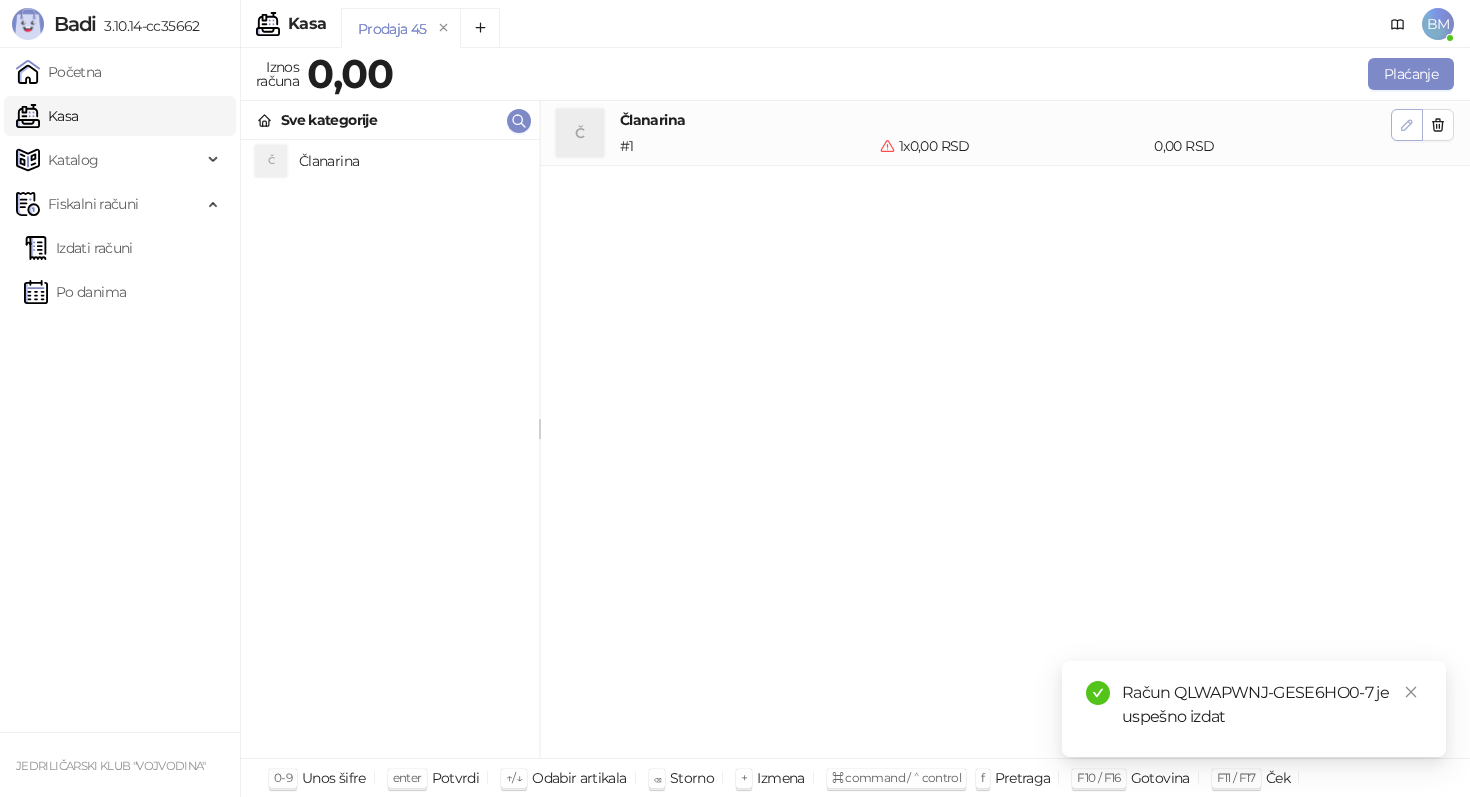 click 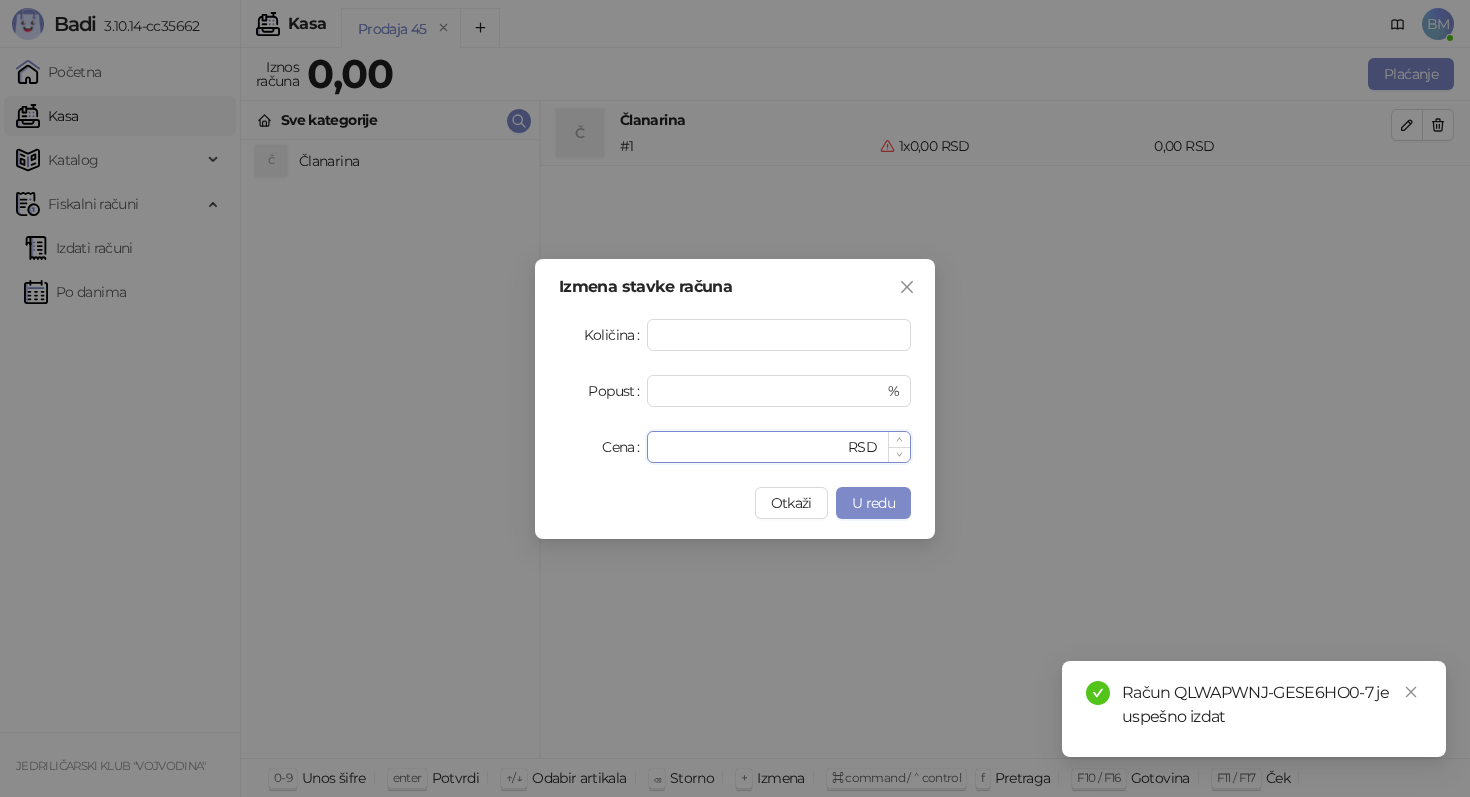 click on "*" at bounding box center (751, 447) 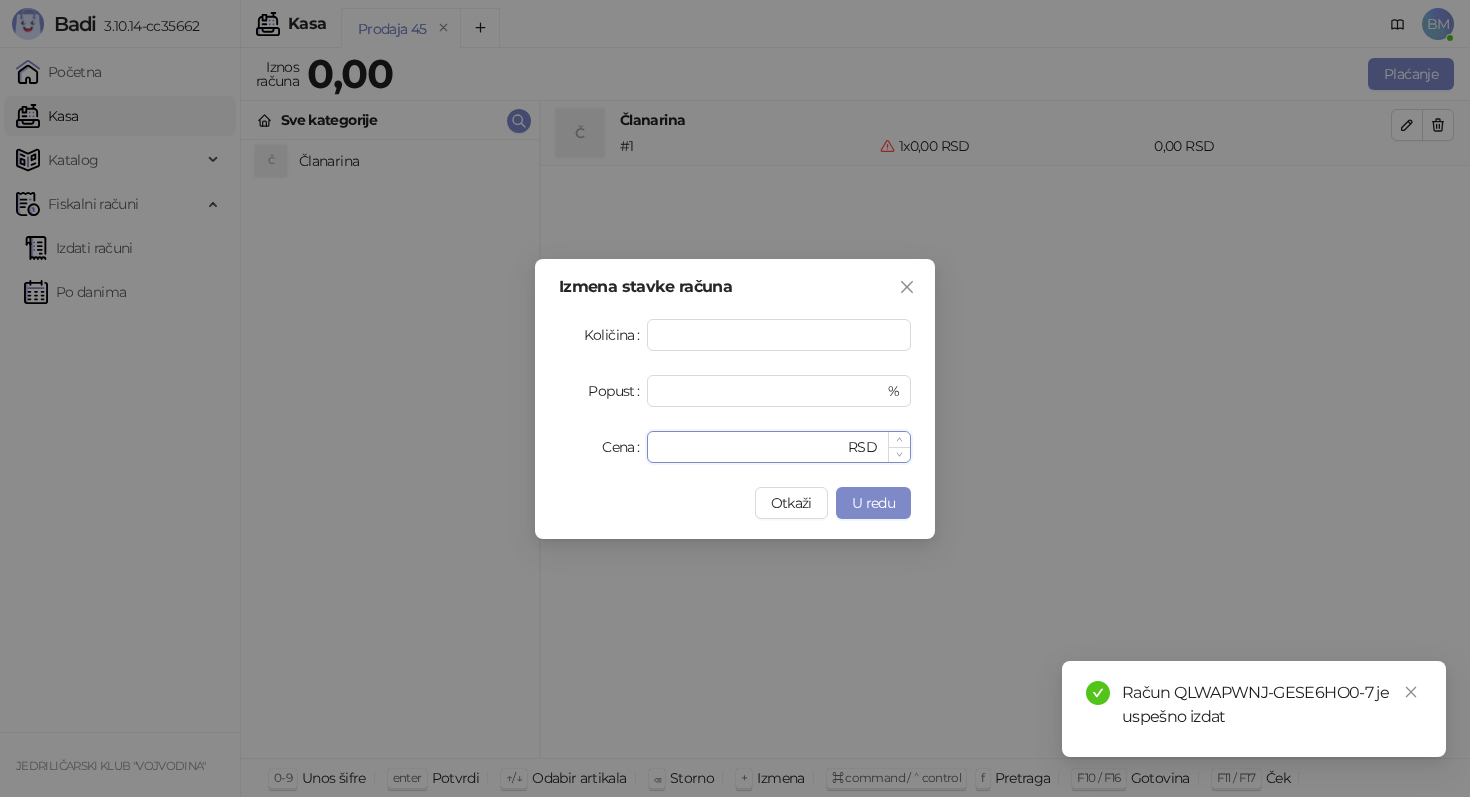 type on "****" 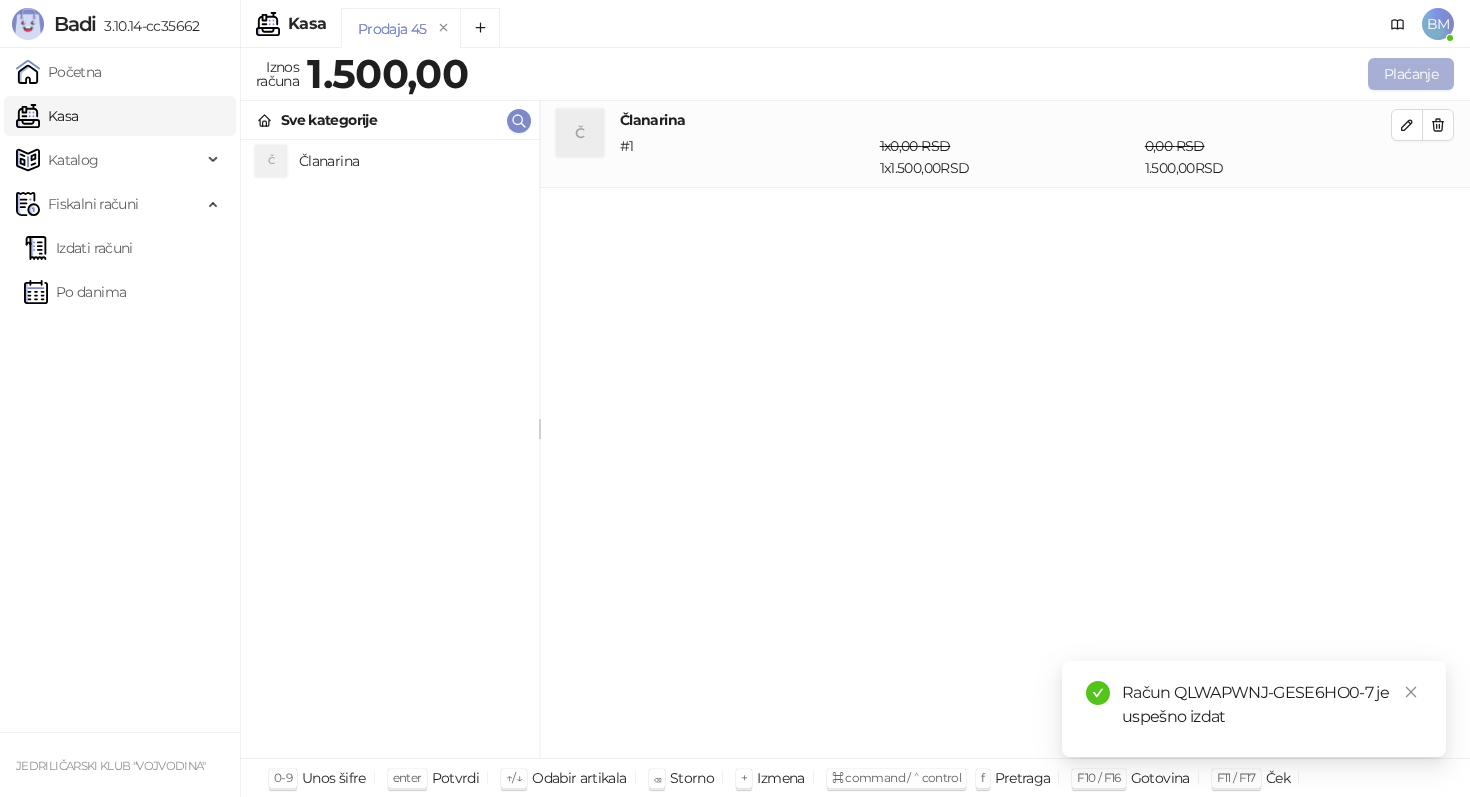 click on "Plaćanje" at bounding box center [1411, 74] 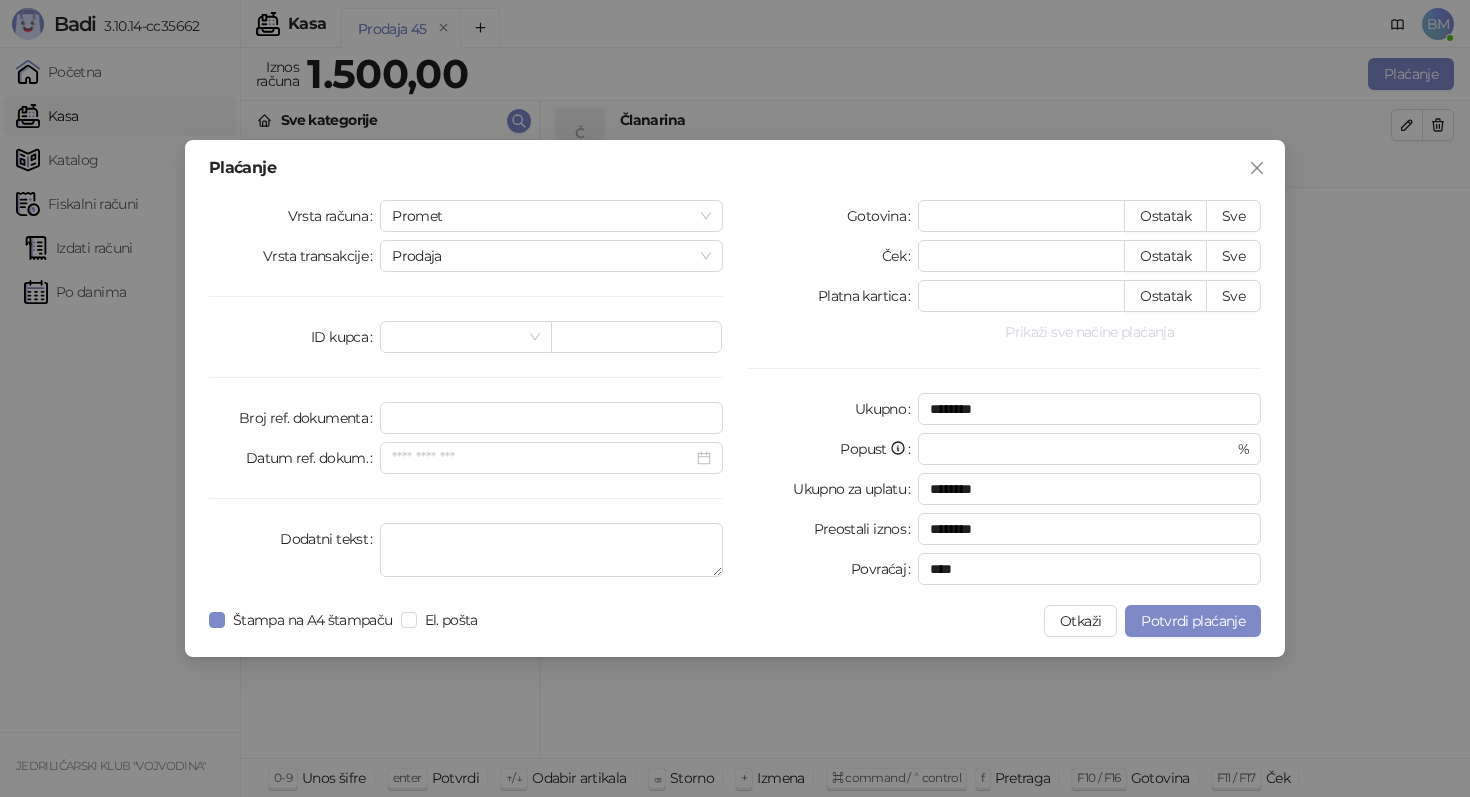 click on "Prikaži sve načine plaćanja" at bounding box center [1089, 332] 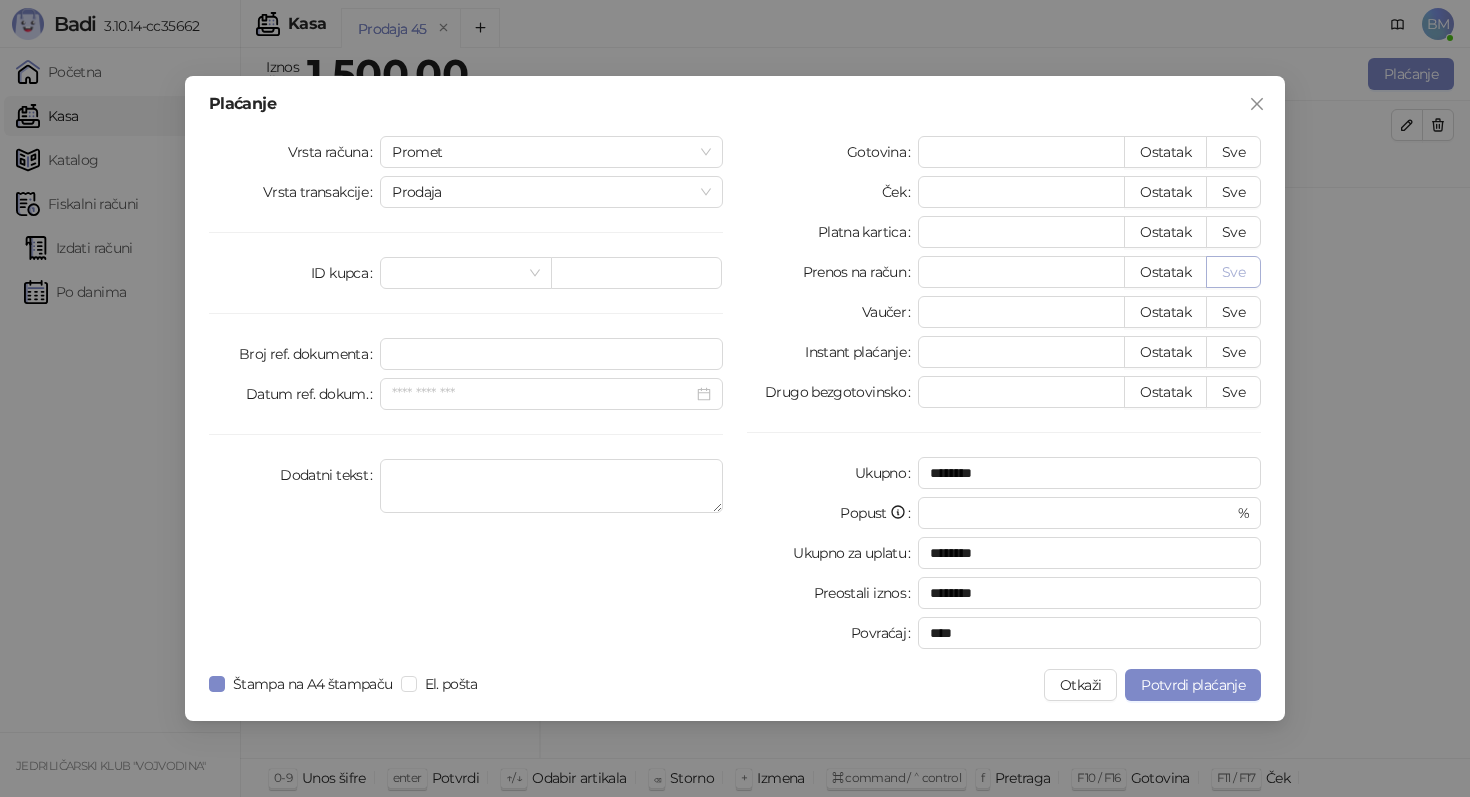 click on "Sve" at bounding box center (1233, 272) 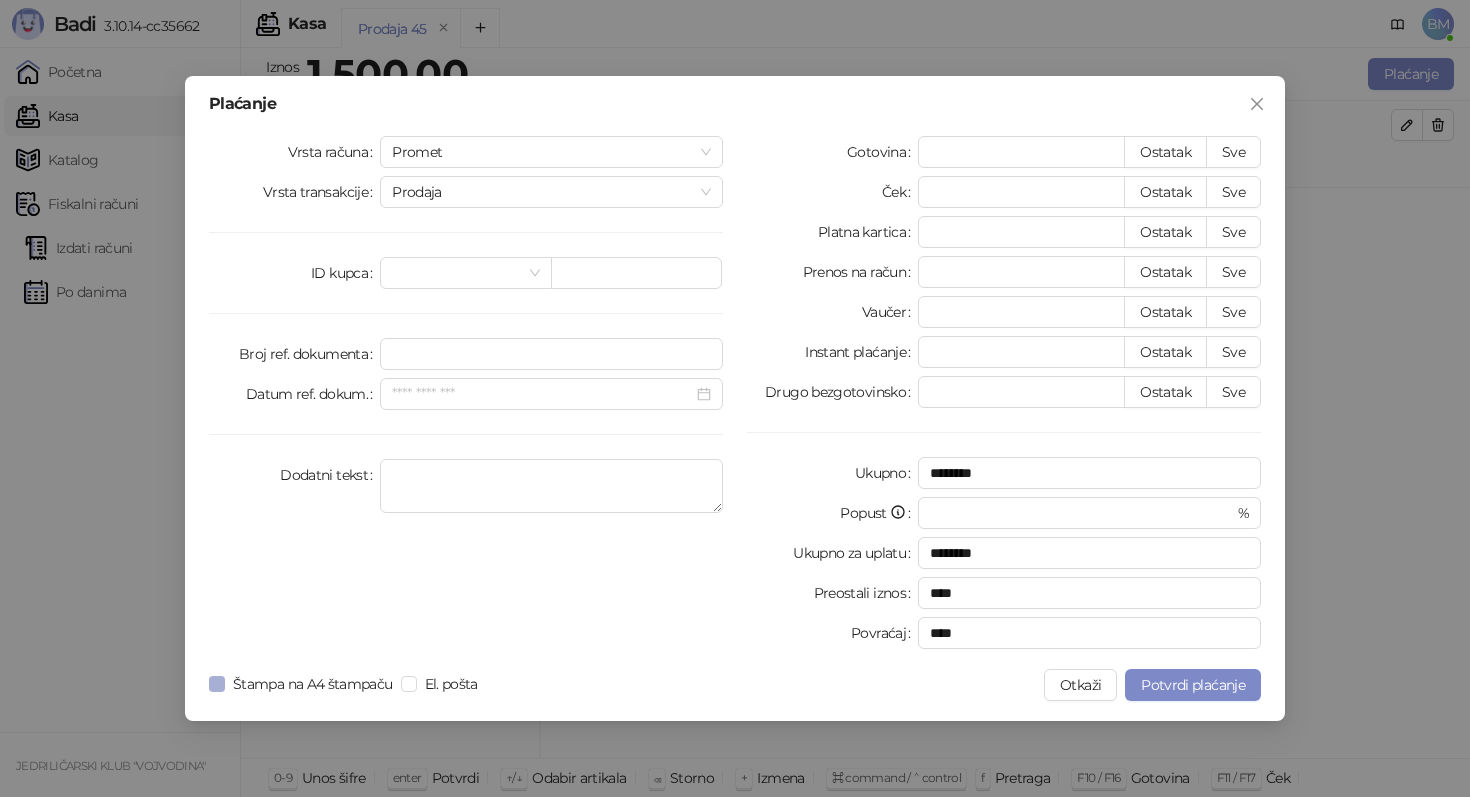 click on "Štampa na A4 štampaču" at bounding box center (313, 684) 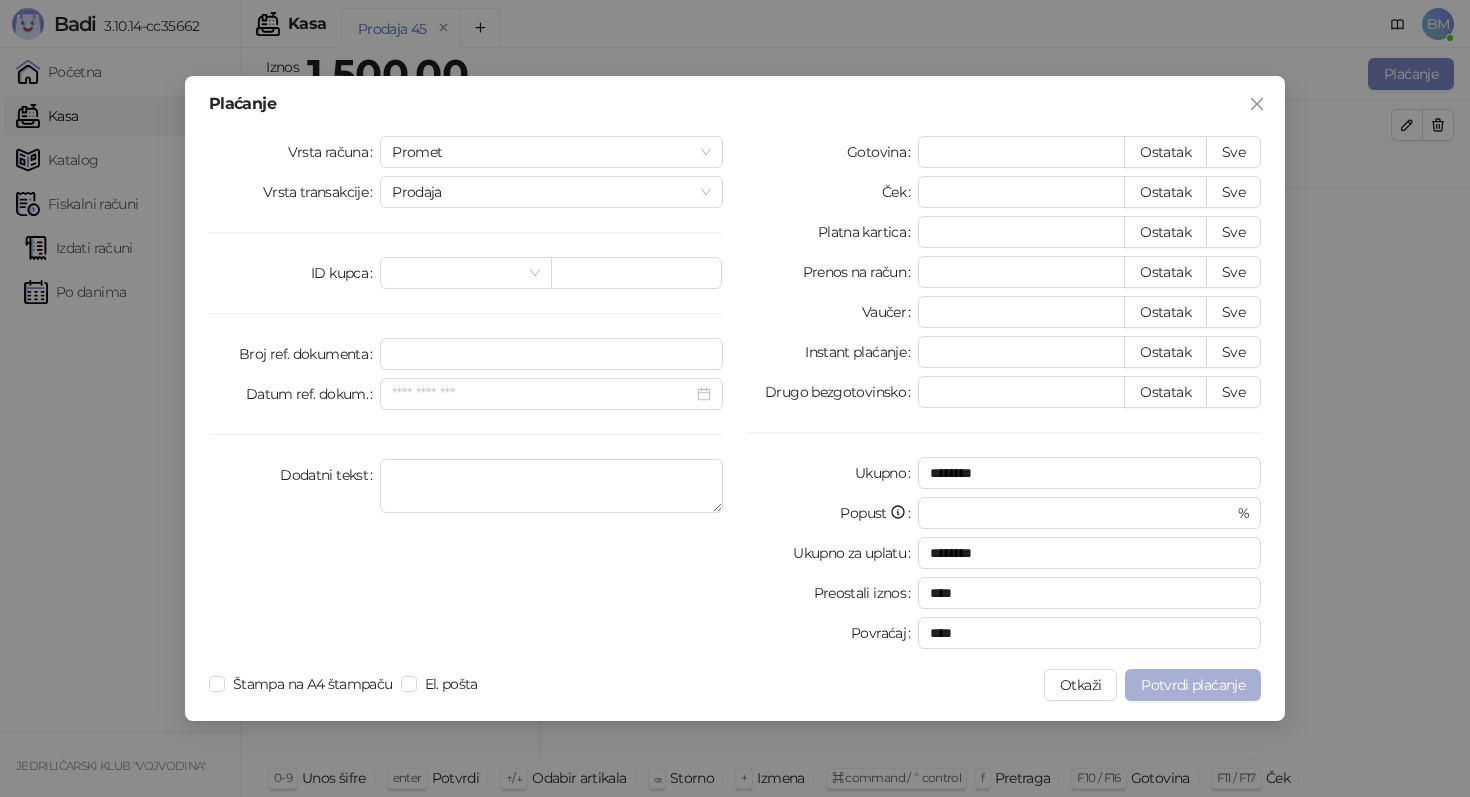 click on "Potvrdi plaćanje" at bounding box center [1193, 685] 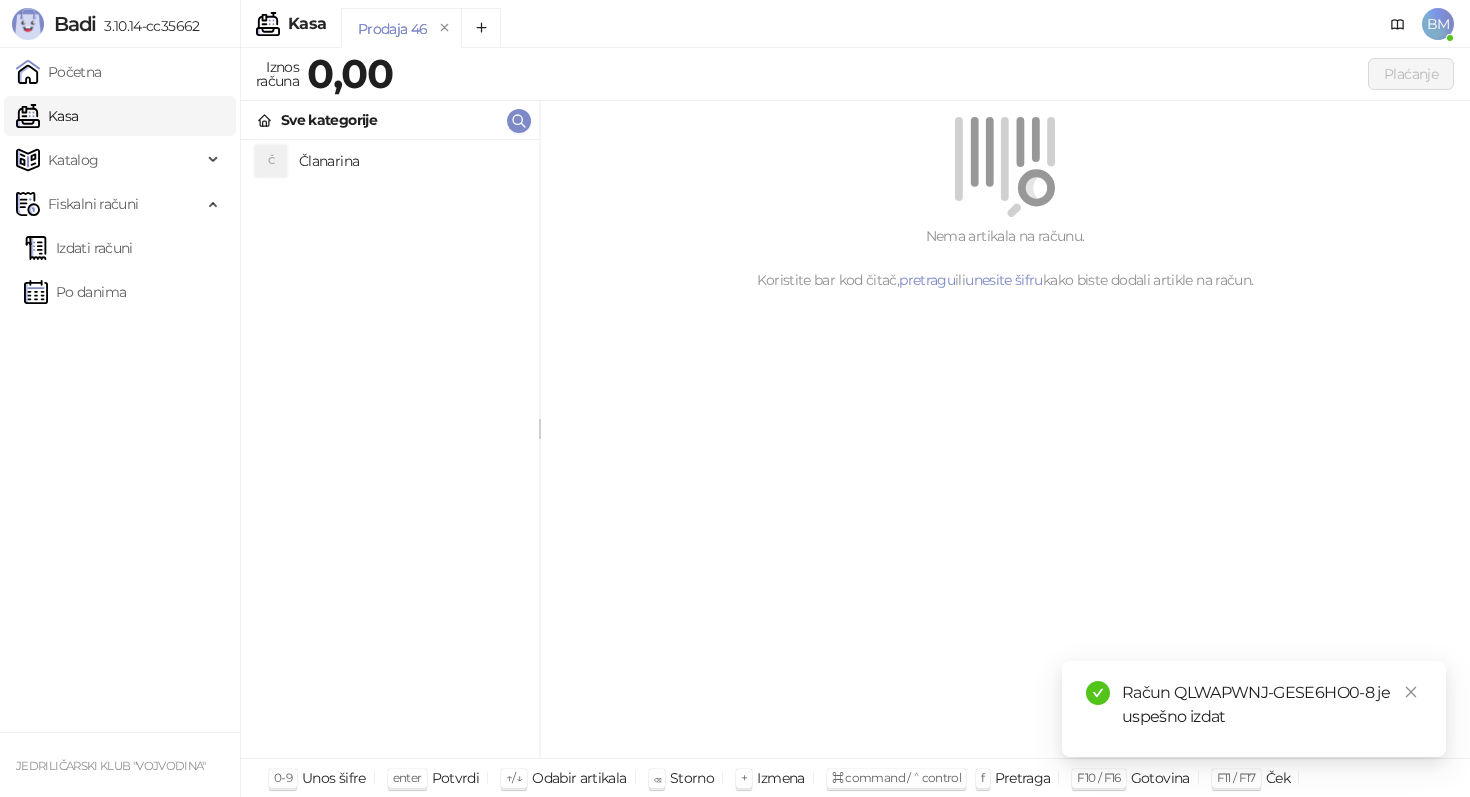 click on "Članarina" at bounding box center [411, 161] 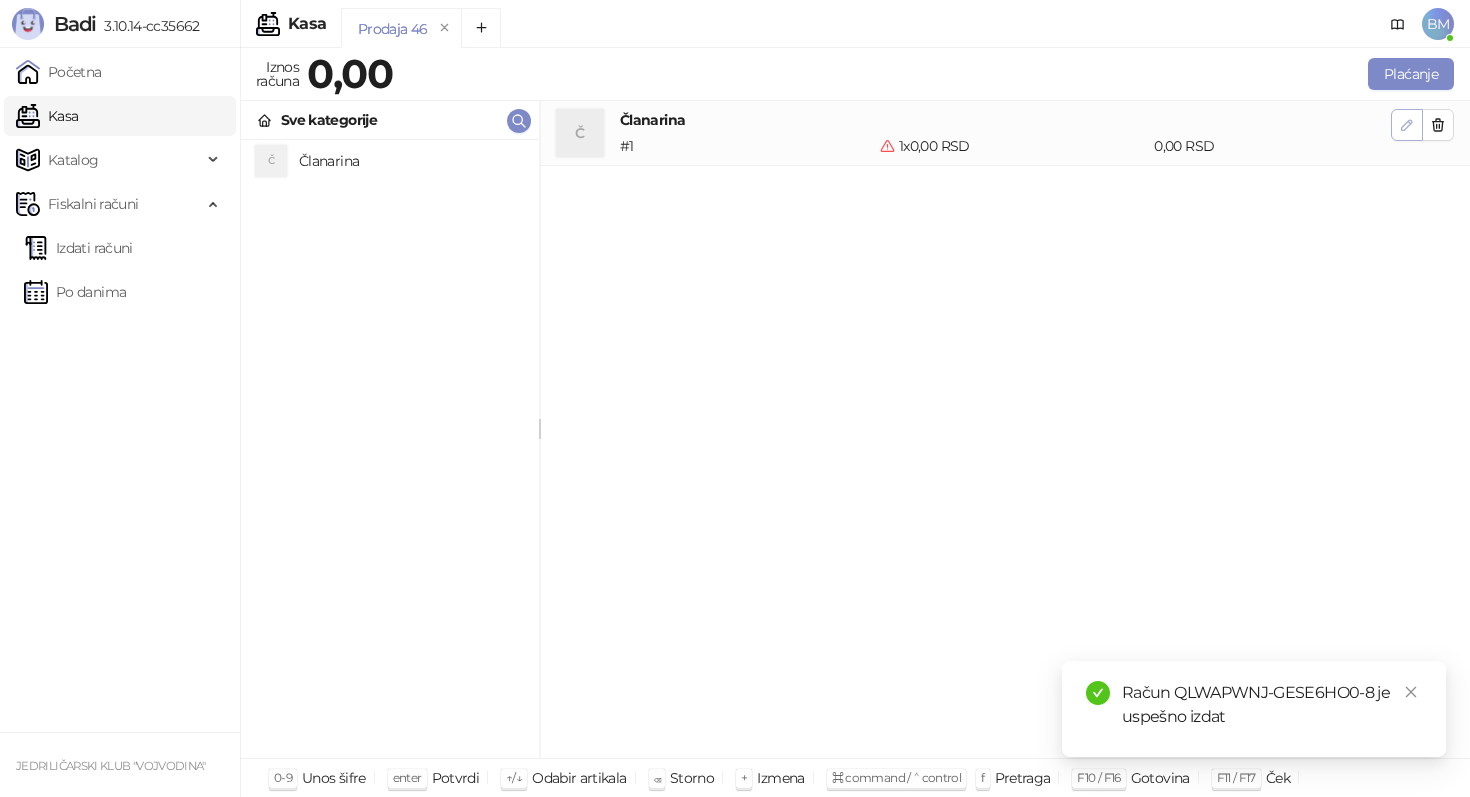 click 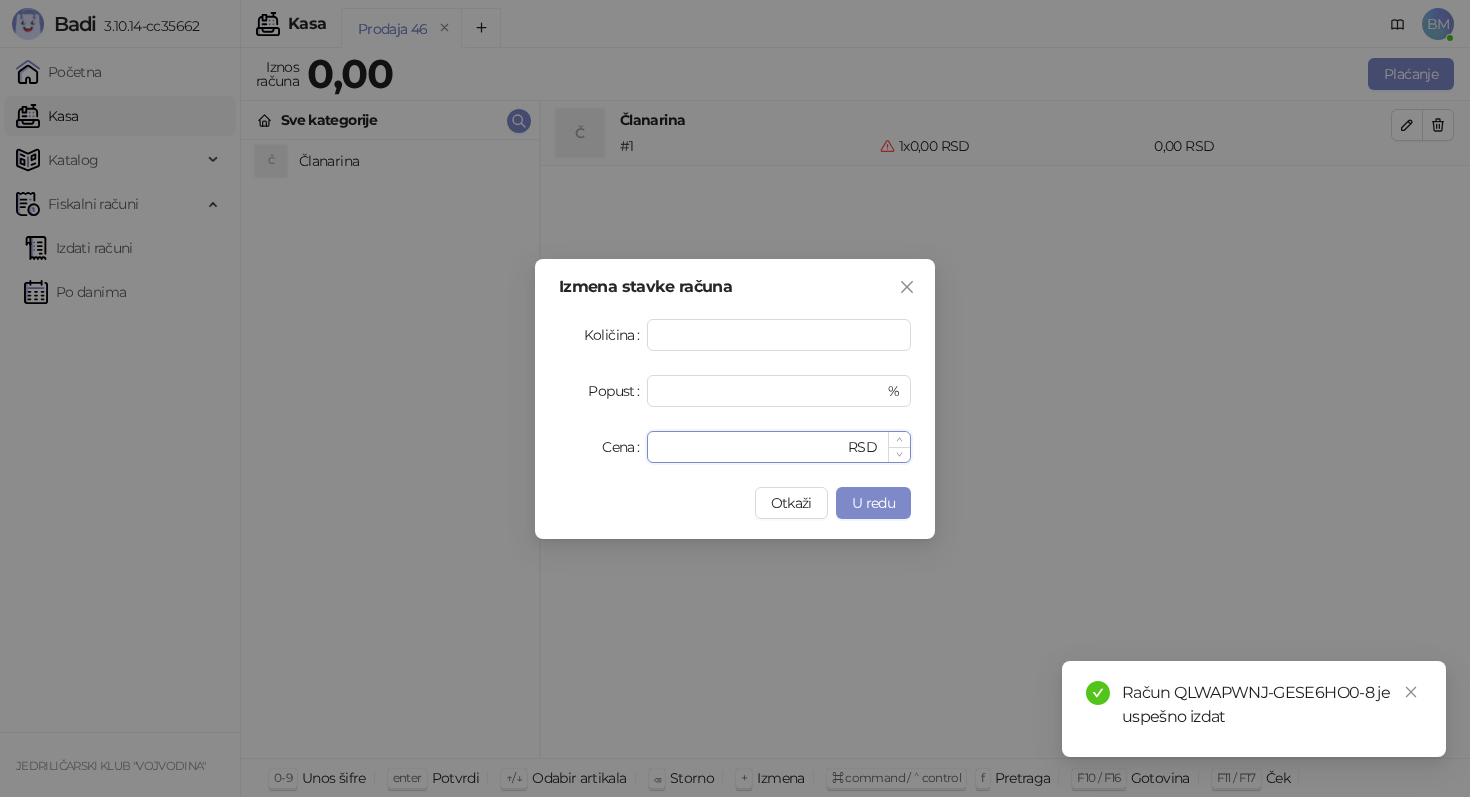 click on "*" at bounding box center (751, 447) 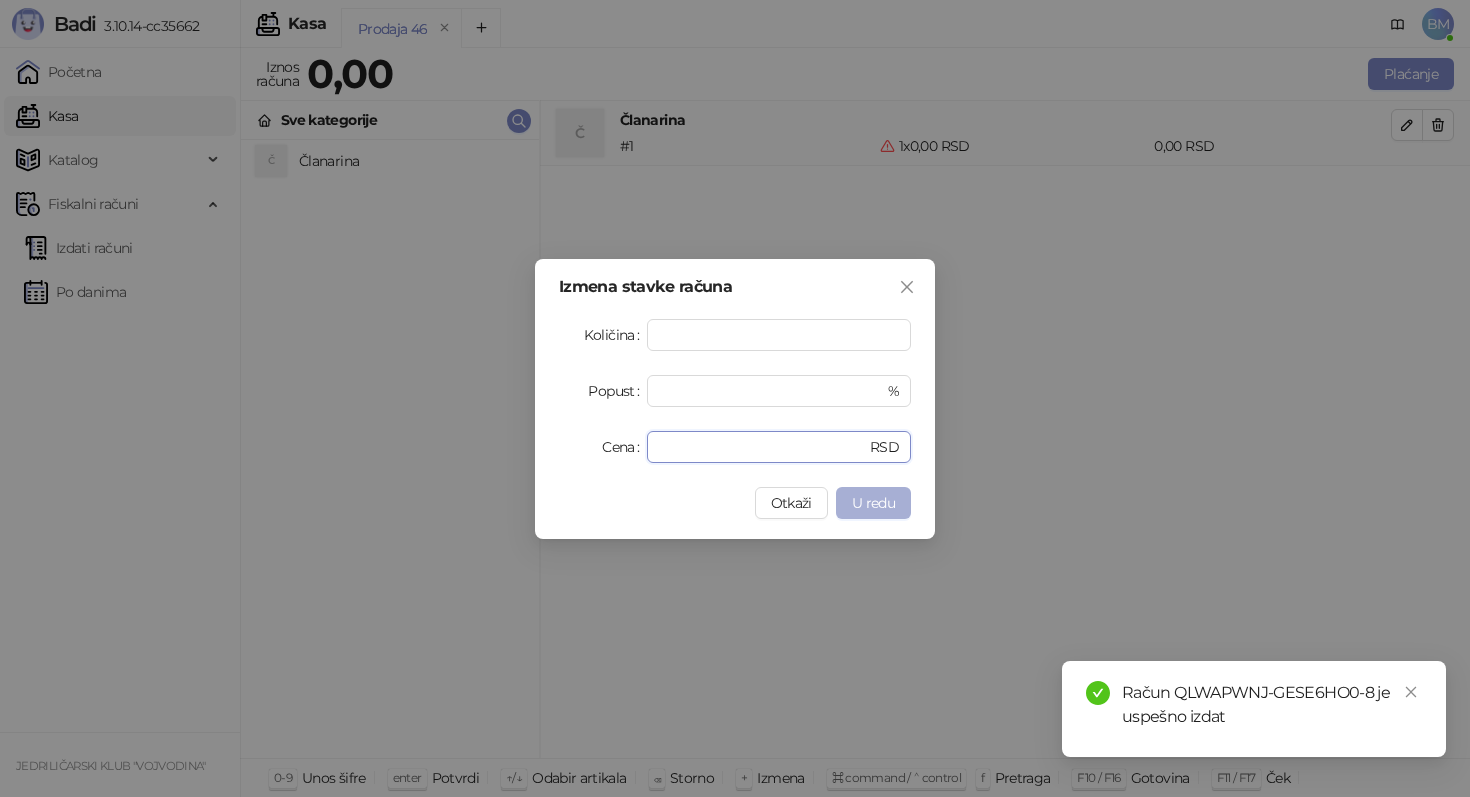 type on "****" 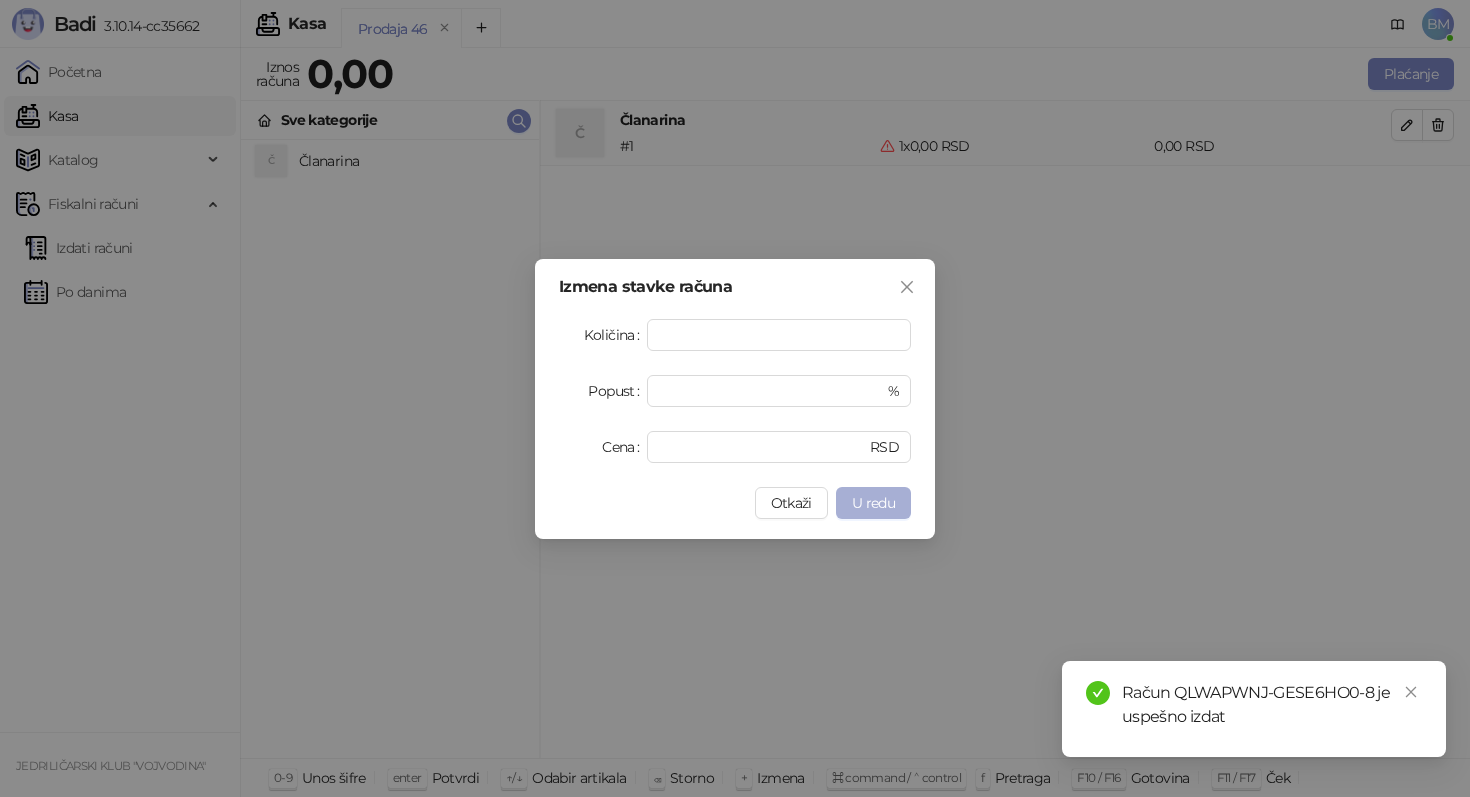 click on "U redu" at bounding box center (873, 503) 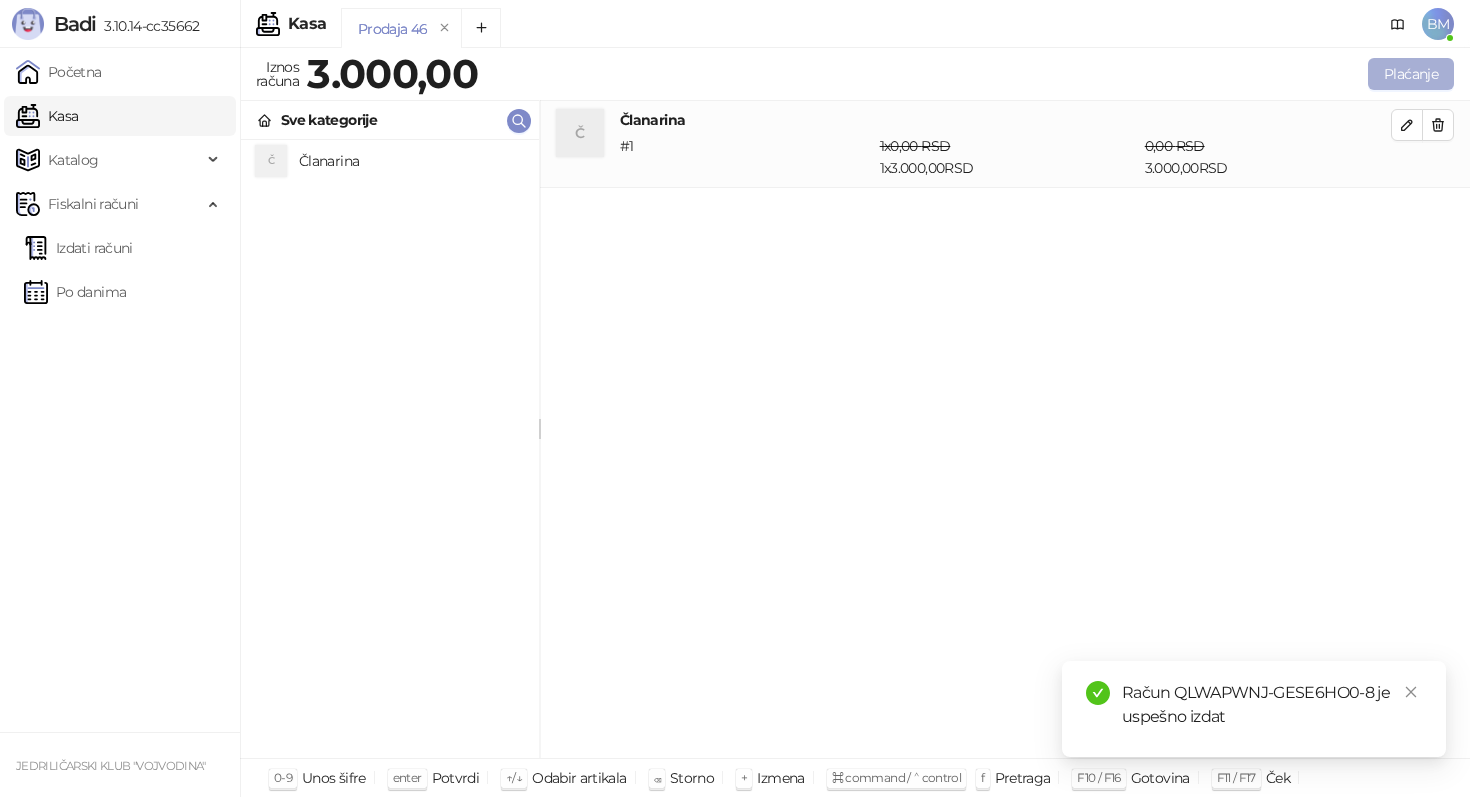 click on "Plaćanje" at bounding box center [1411, 74] 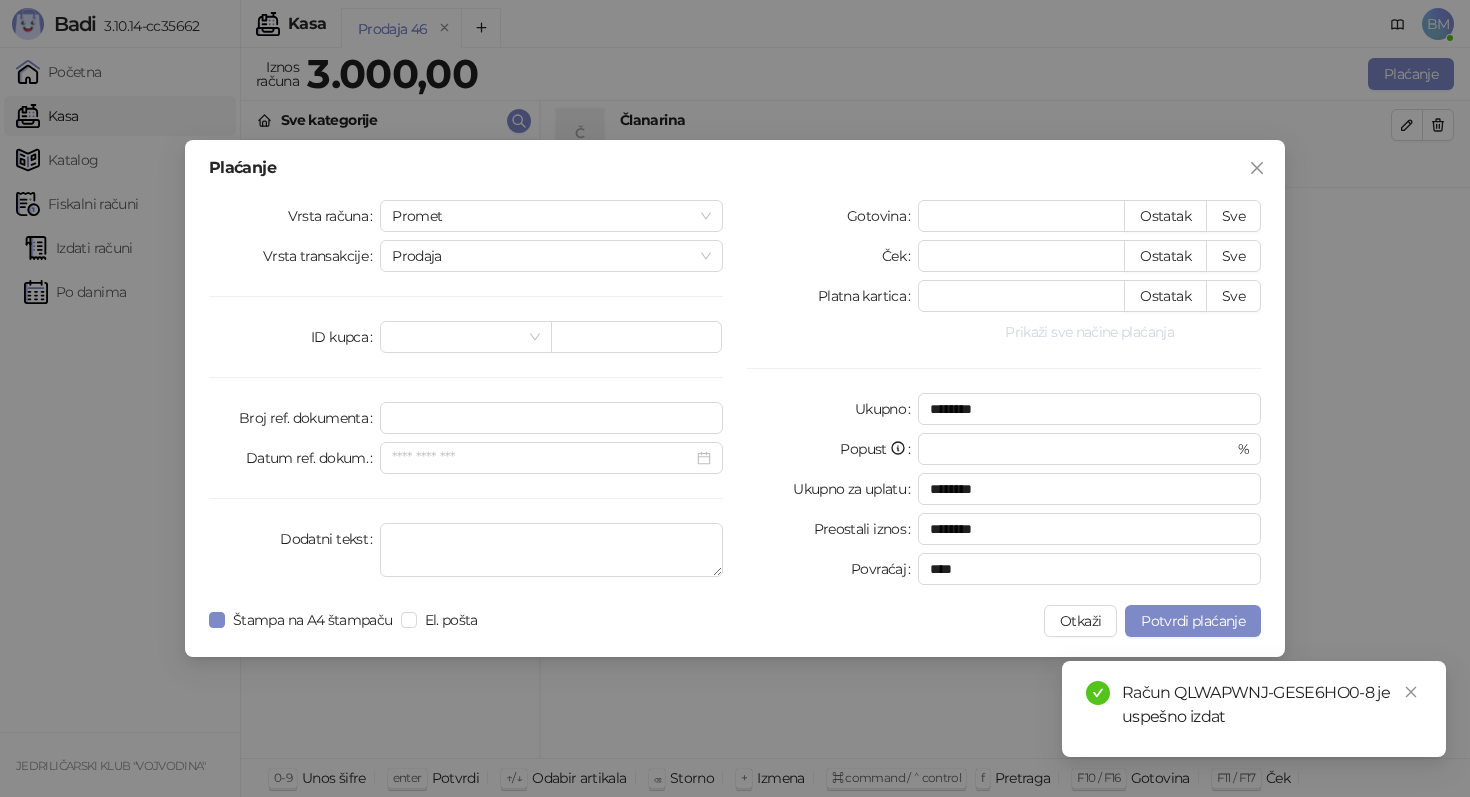 click on "Prikaži sve načine plaćanja" at bounding box center (1089, 332) 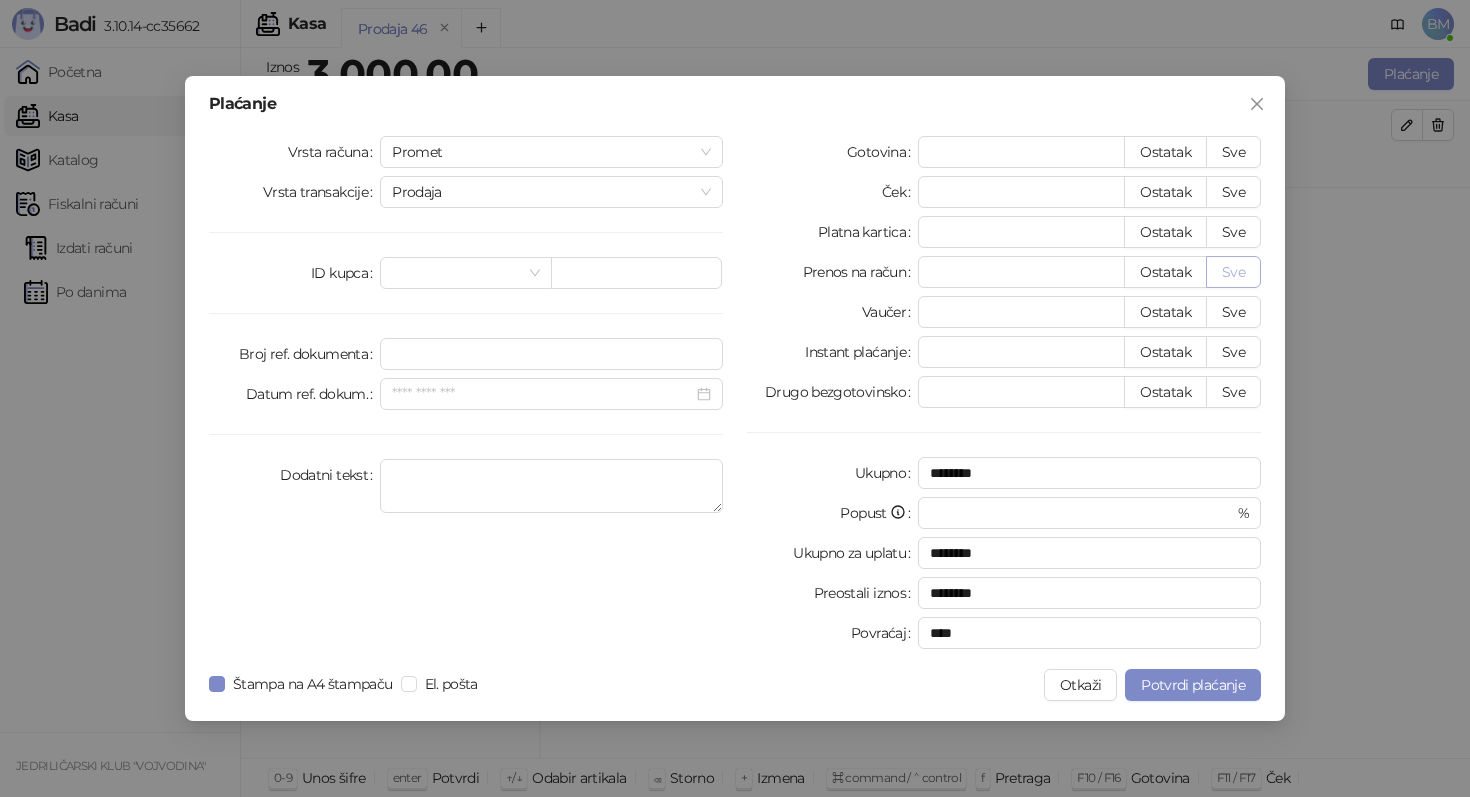 click on "Sve" at bounding box center (1233, 272) 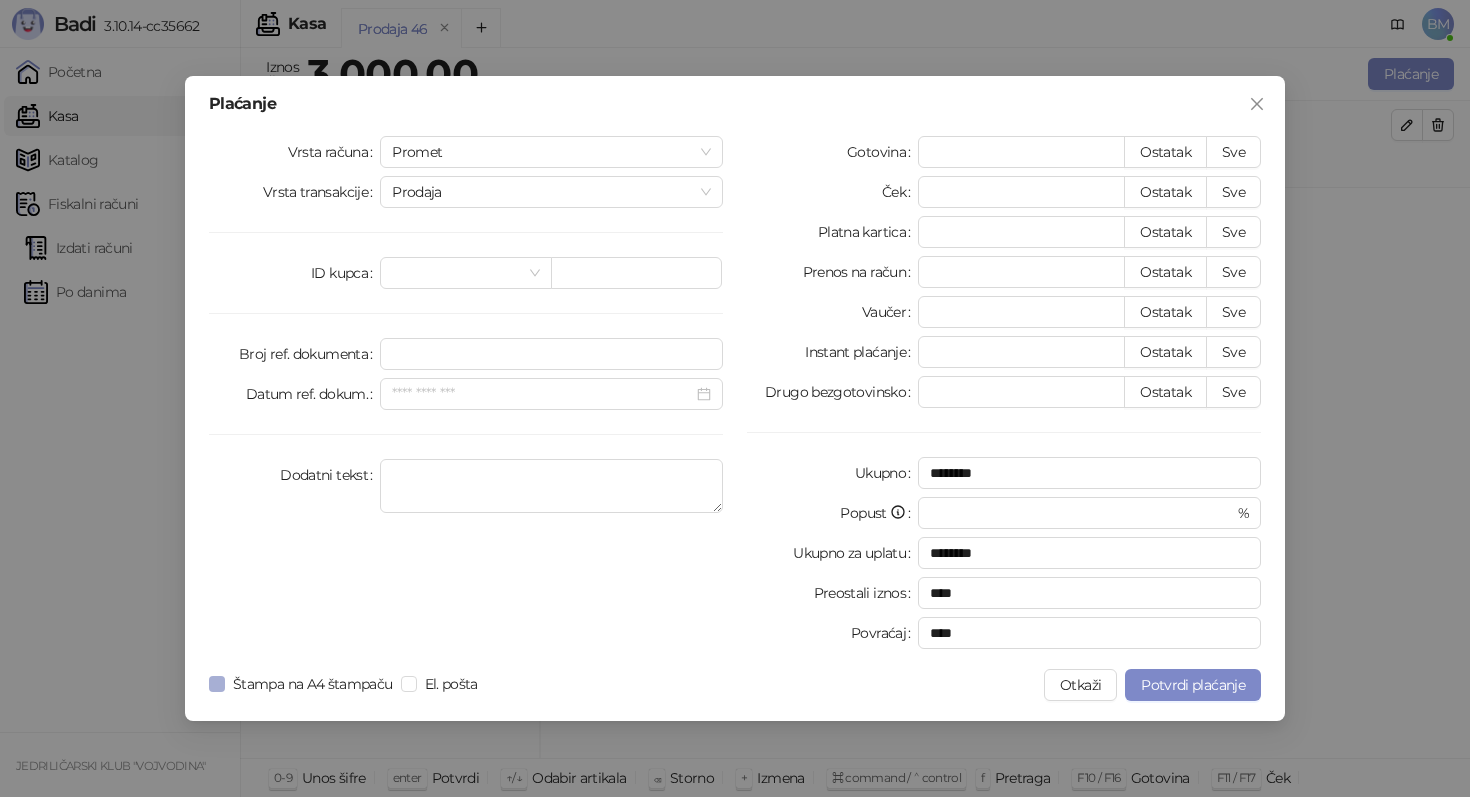 click on "Štampa na A4 štampaču" at bounding box center (313, 684) 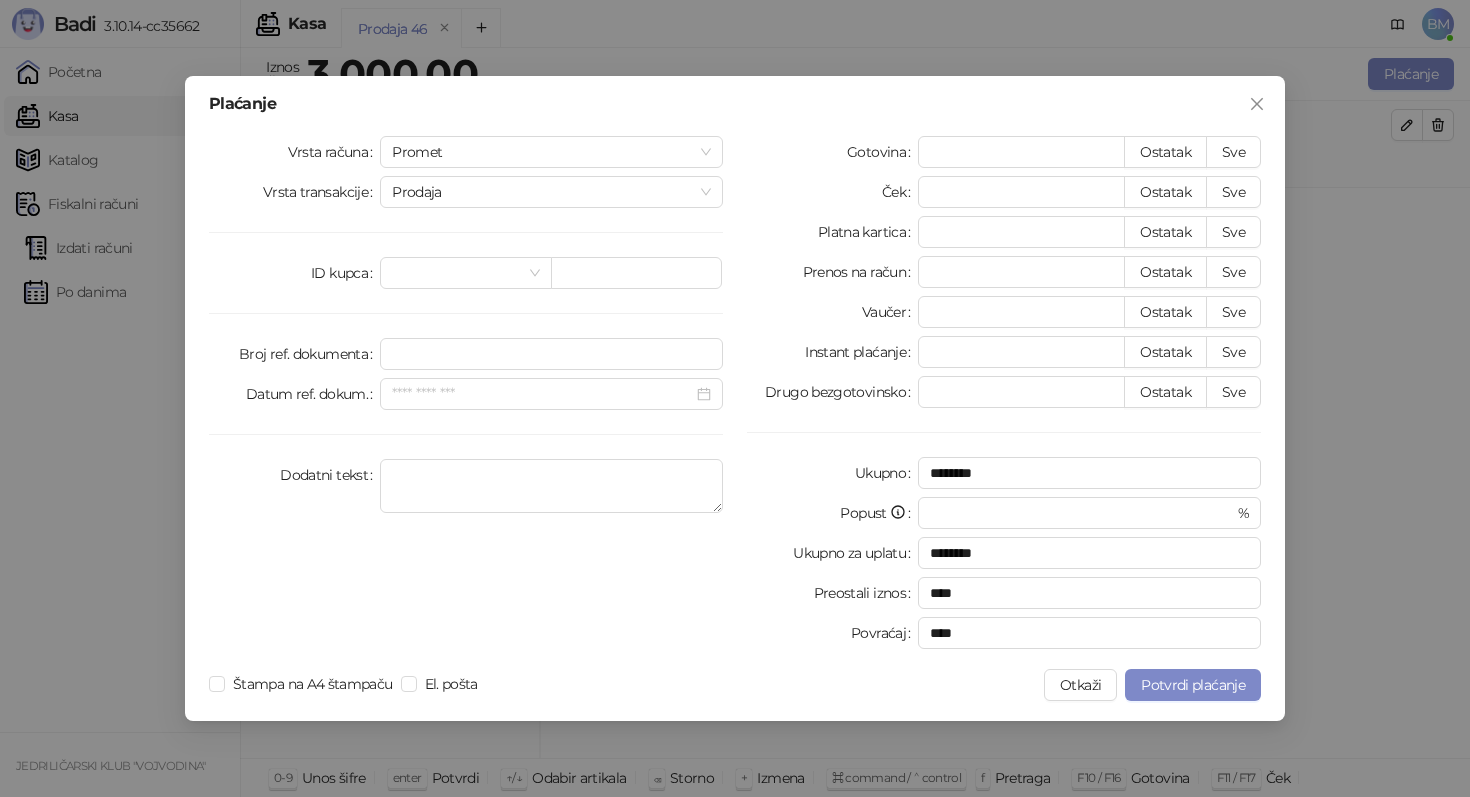 click on "Plaćanje Vrsta računa Promet Vrsta transakcije Prodaja ID kupca Broj ref. dokumenta Datum ref. dokum. Dodatni tekst Gotovina * Ostatak Sve Ček * Ostatak Sve Platna kartica * Ostatak Sve Prenos na račun **** Ostatak Sve Vaučer * Ostatak Sve Instant plaćanje * Ostatak Sve Drugo bezgotovinsko * Ostatak Sve Ukupno ******** Popust   * % Ukupno za uplatu ******** Preostali iznos **** Povraćaj **** Štampa na A4 štampaču El. pošta Otkaži Potvrdi plaćanje" at bounding box center [735, 398] 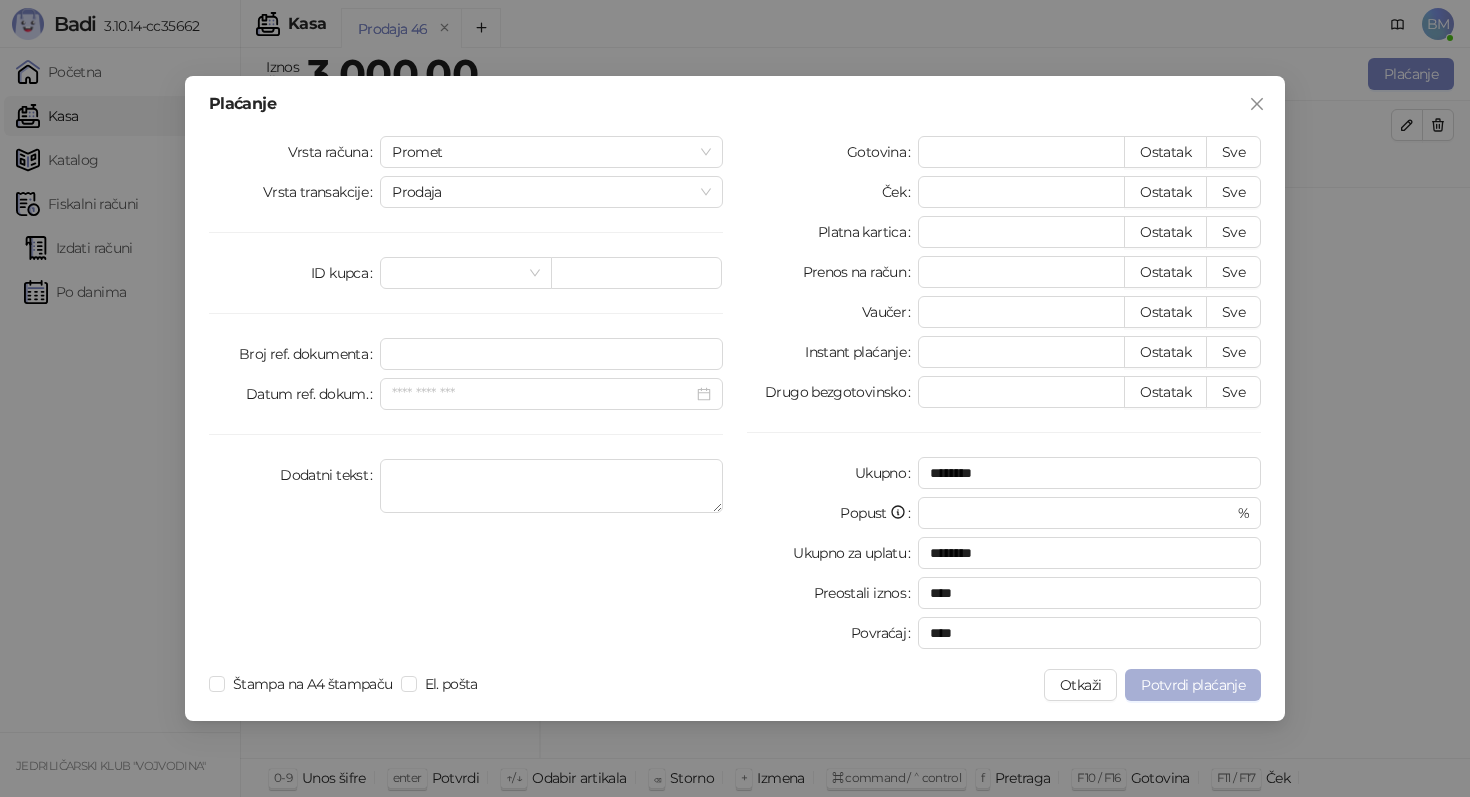 click on "Potvrdi plaćanje" at bounding box center [1193, 685] 